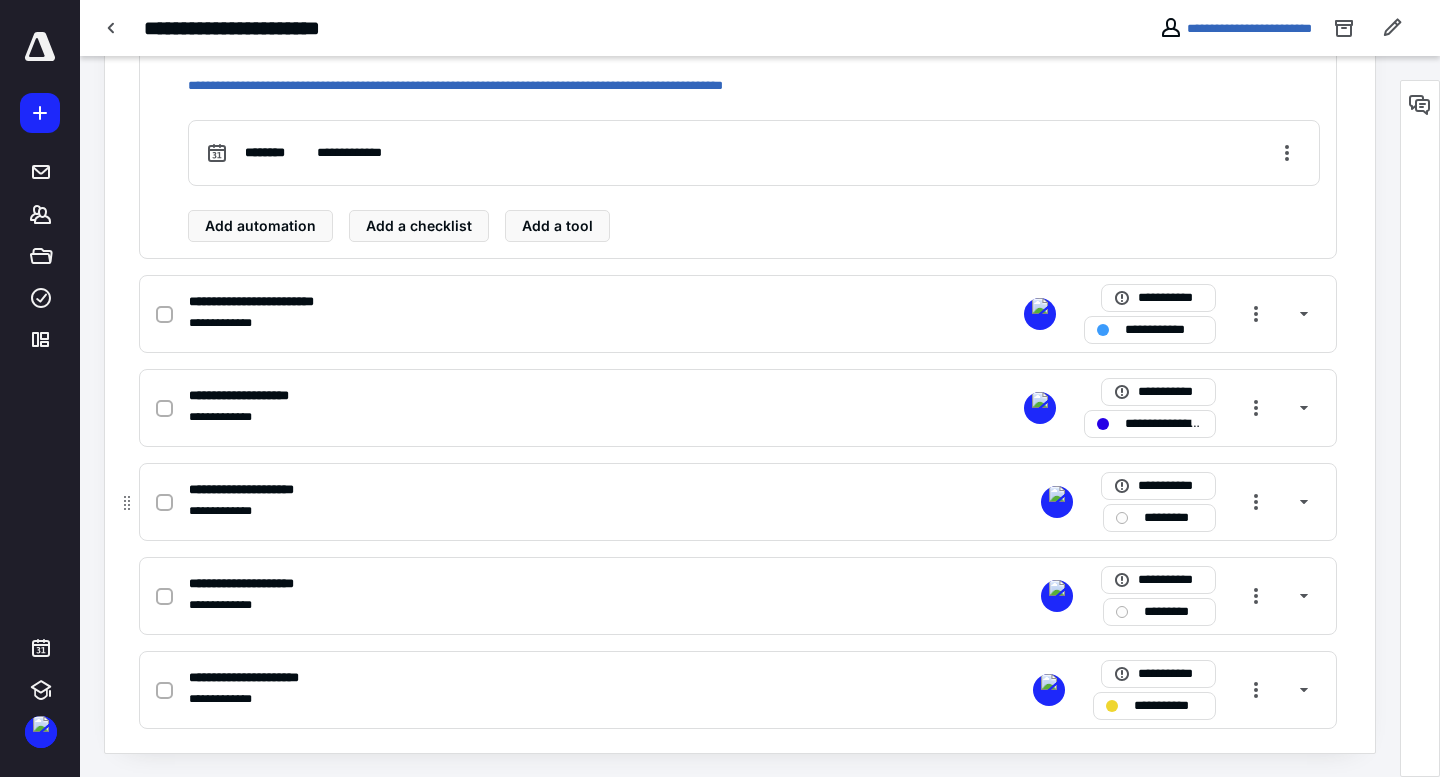 scroll, scrollTop: 0, scrollLeft: 0, axis: both 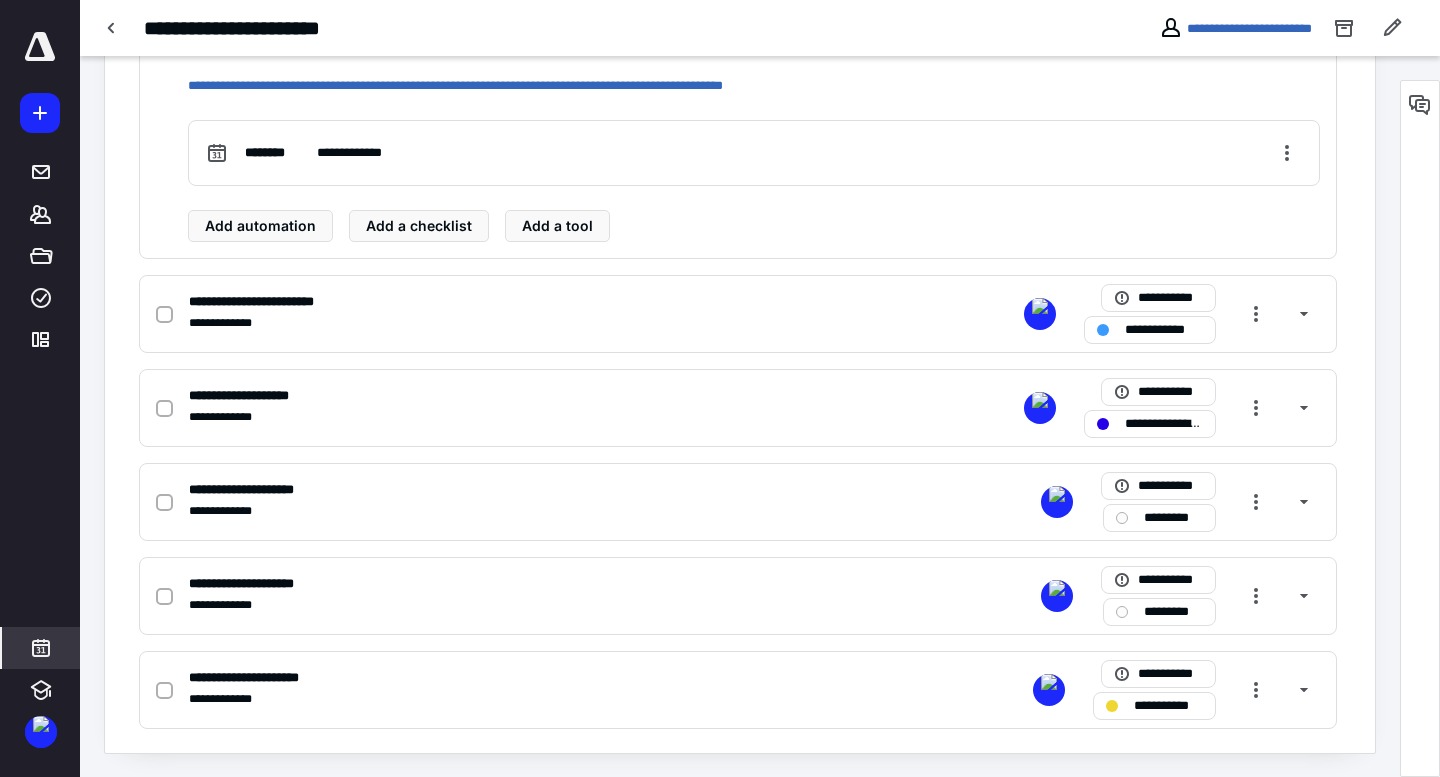 click 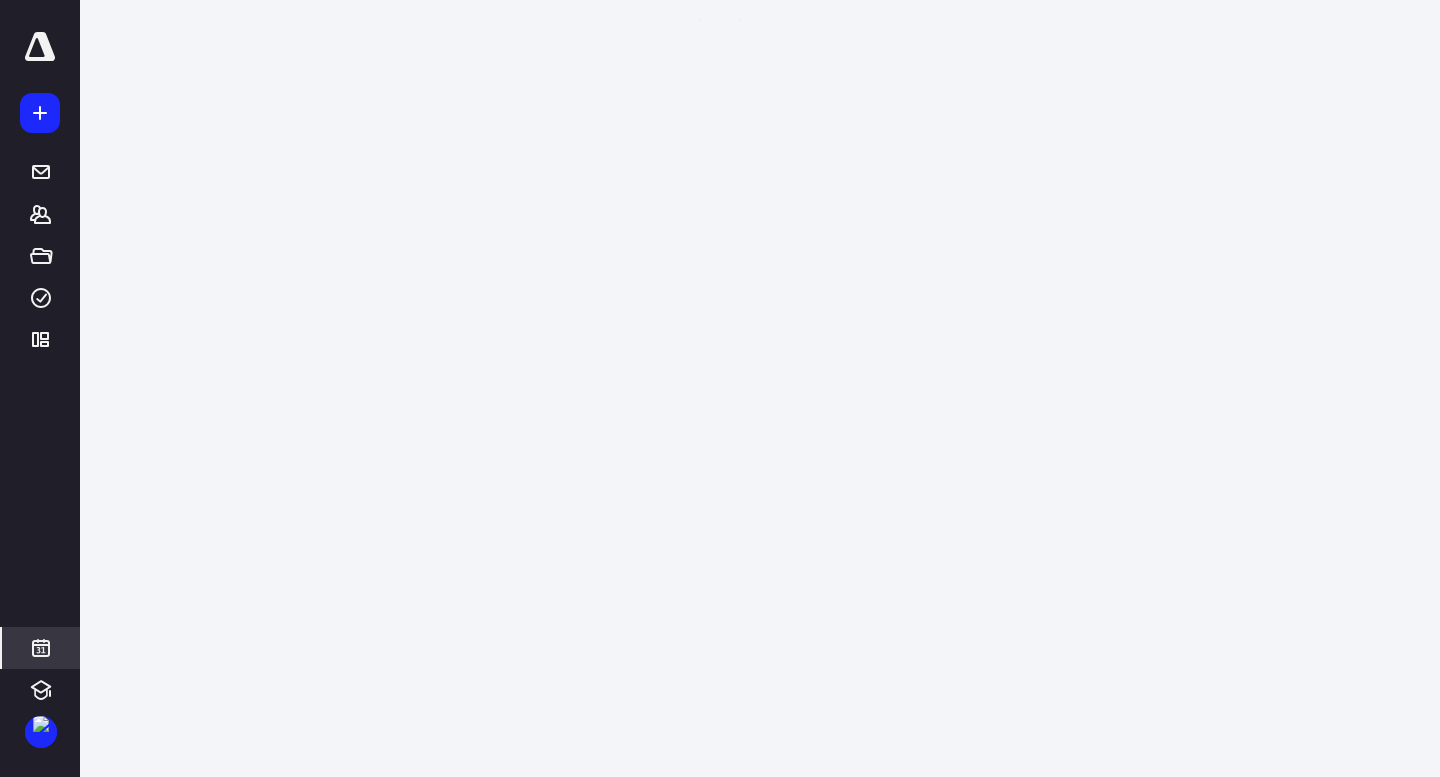 scroll, scrollTop: 385, scrollLeft: 0, axis: vertical 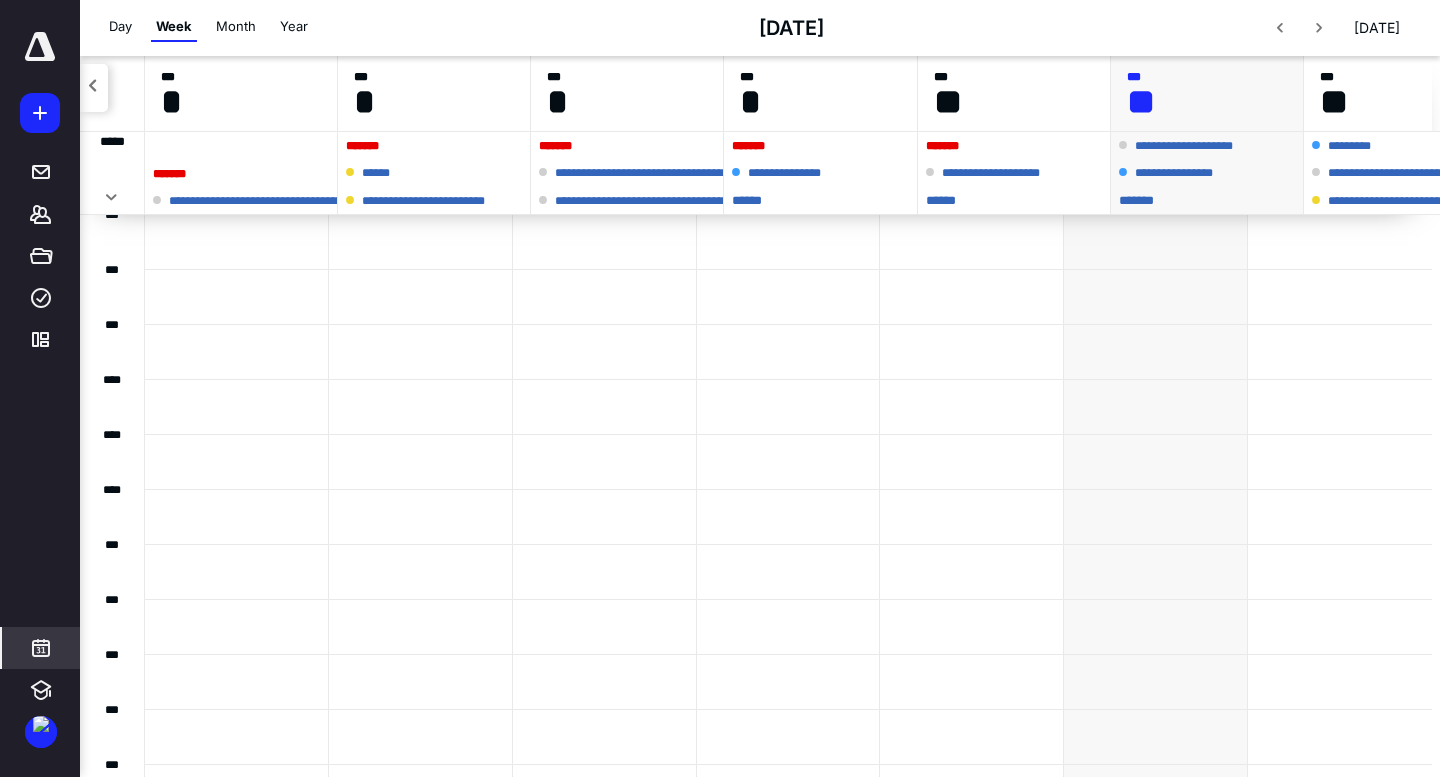 click on "* ****" at bounding box center (820, 200) 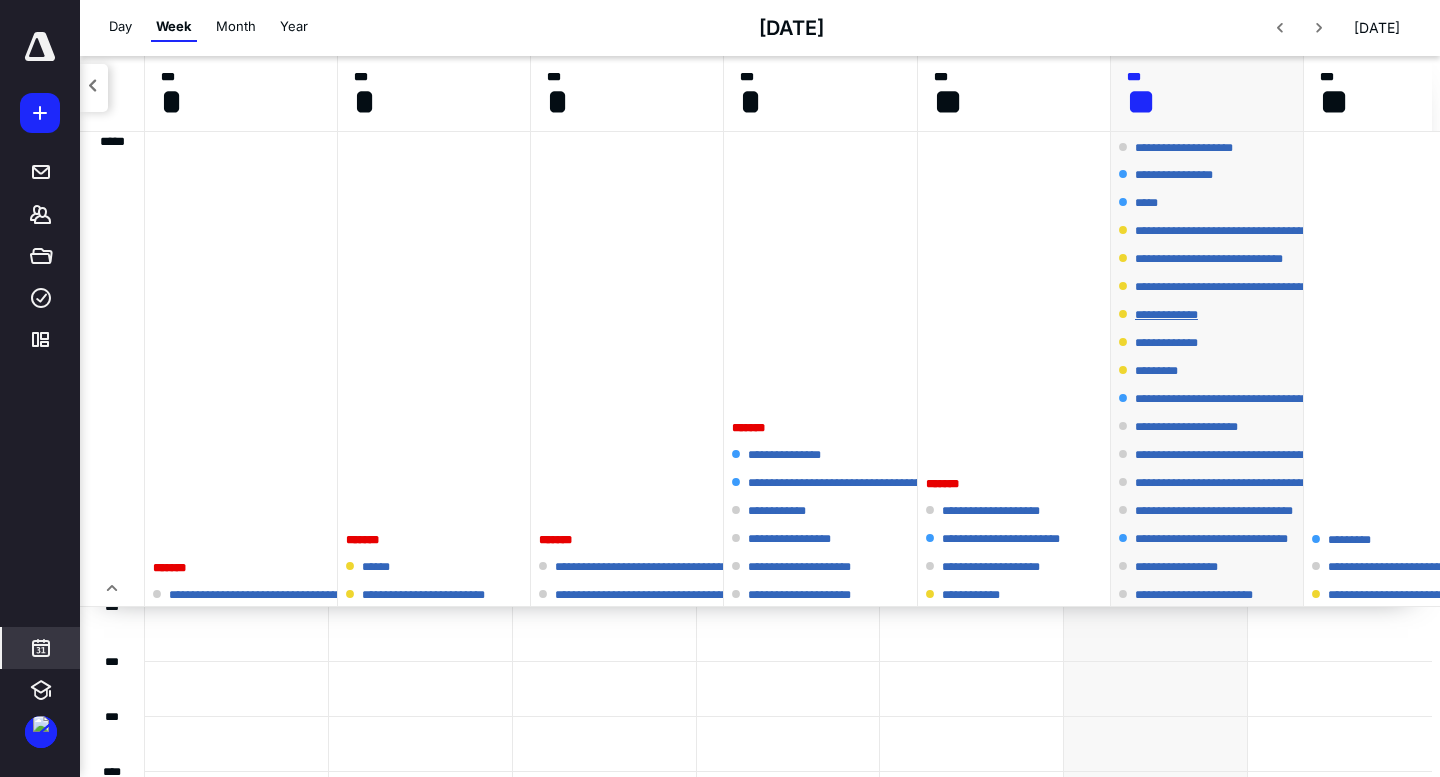 click on "**********" at bounding box center (1177, 315) 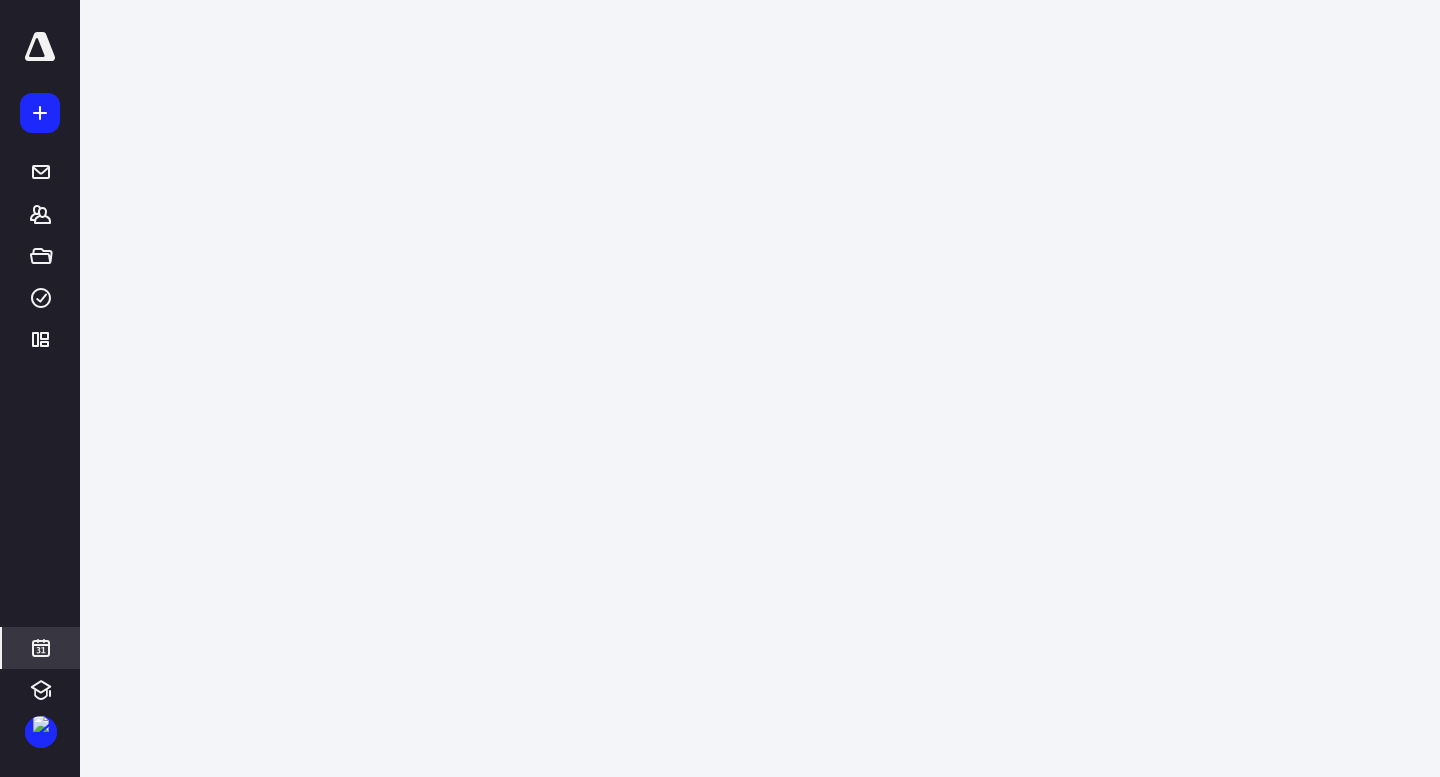 scroll, scrollTop: 0, scrollLeft: 0, axis: both 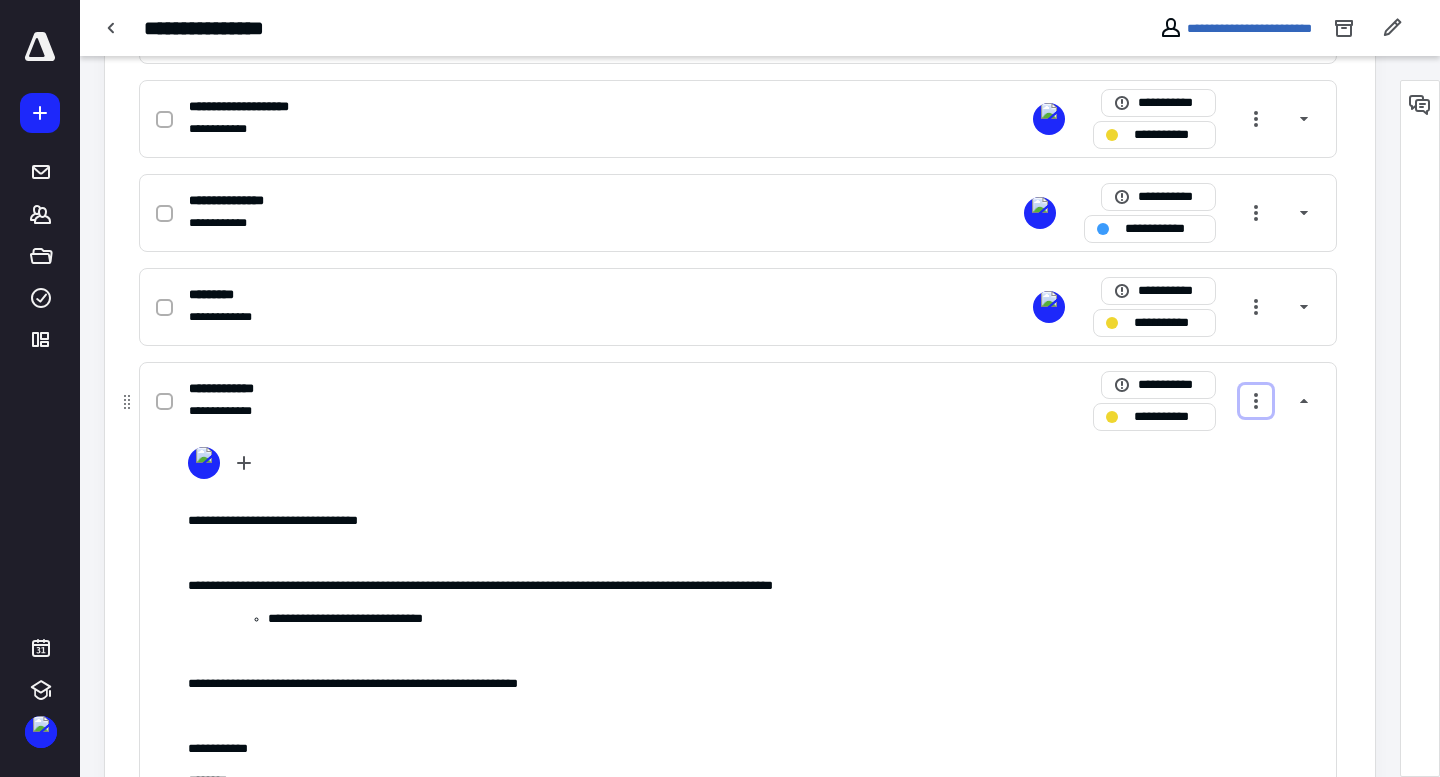 drag, startPoint x: 1260, startPoint y: 393, endPoint x: 1272, endPoint y: 405, distance: 16.970562 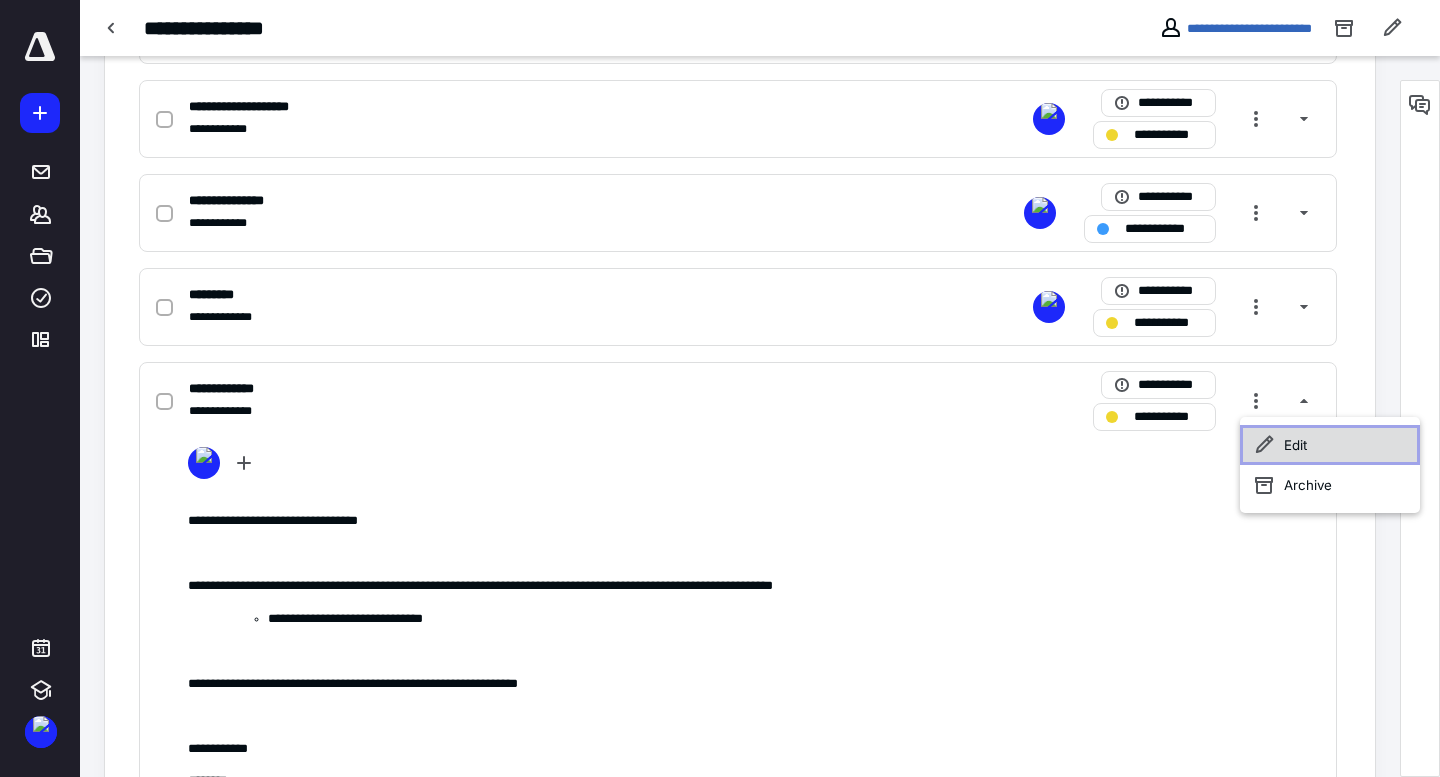click on "Edit" at bounding box center (1330, 445) 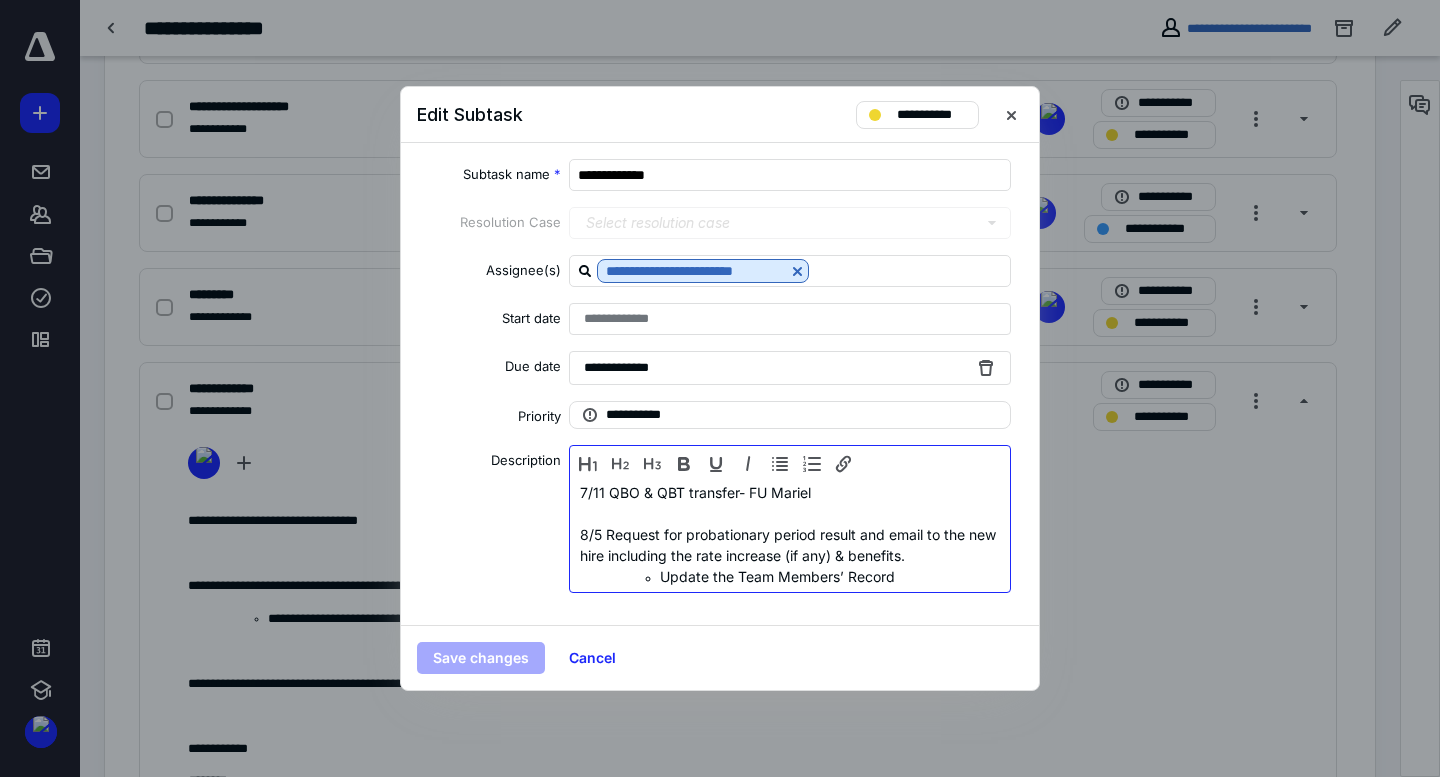 click on "7/11 QBO & QBT transfer- FU Mariel" at bounding box center [790, 492] 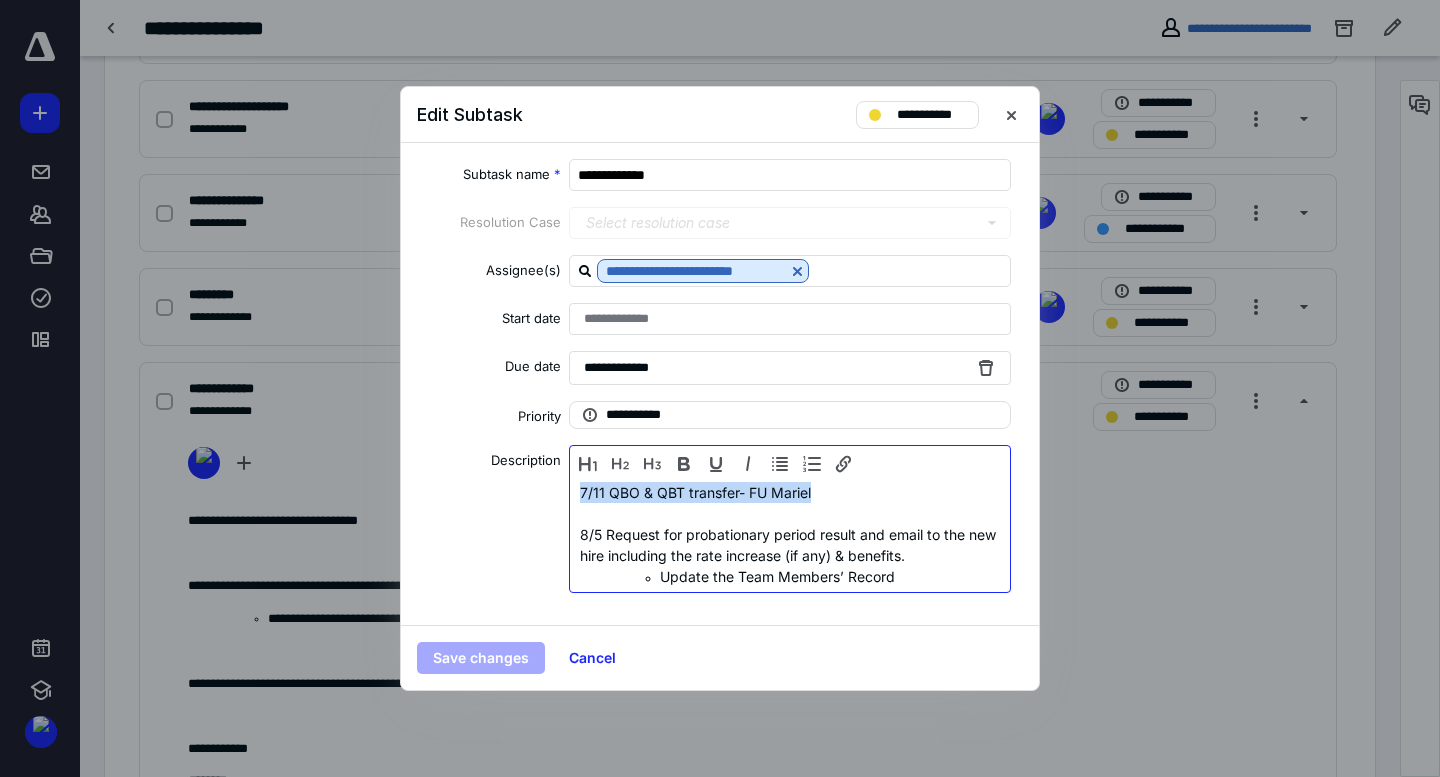 type 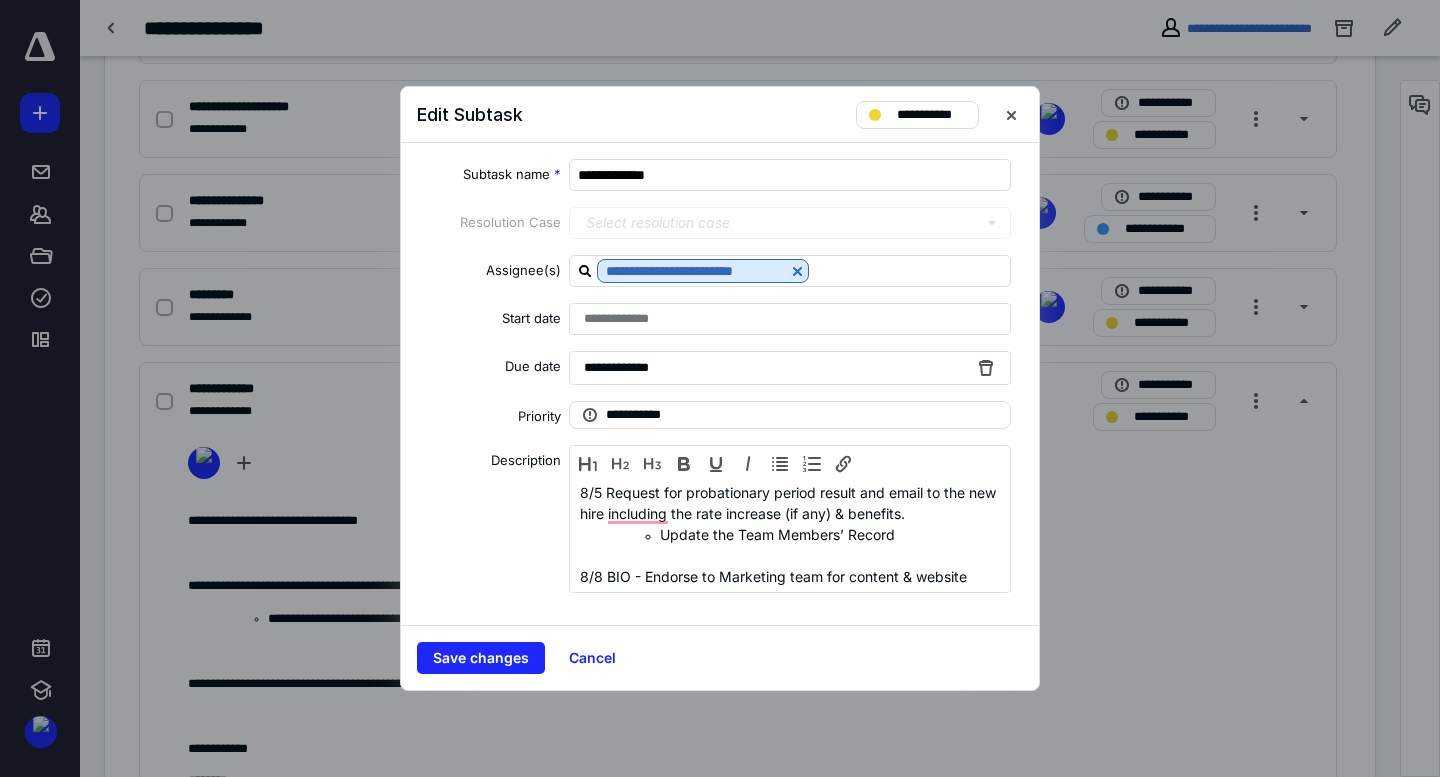 click on "**********" at bounding box center (623, 368) 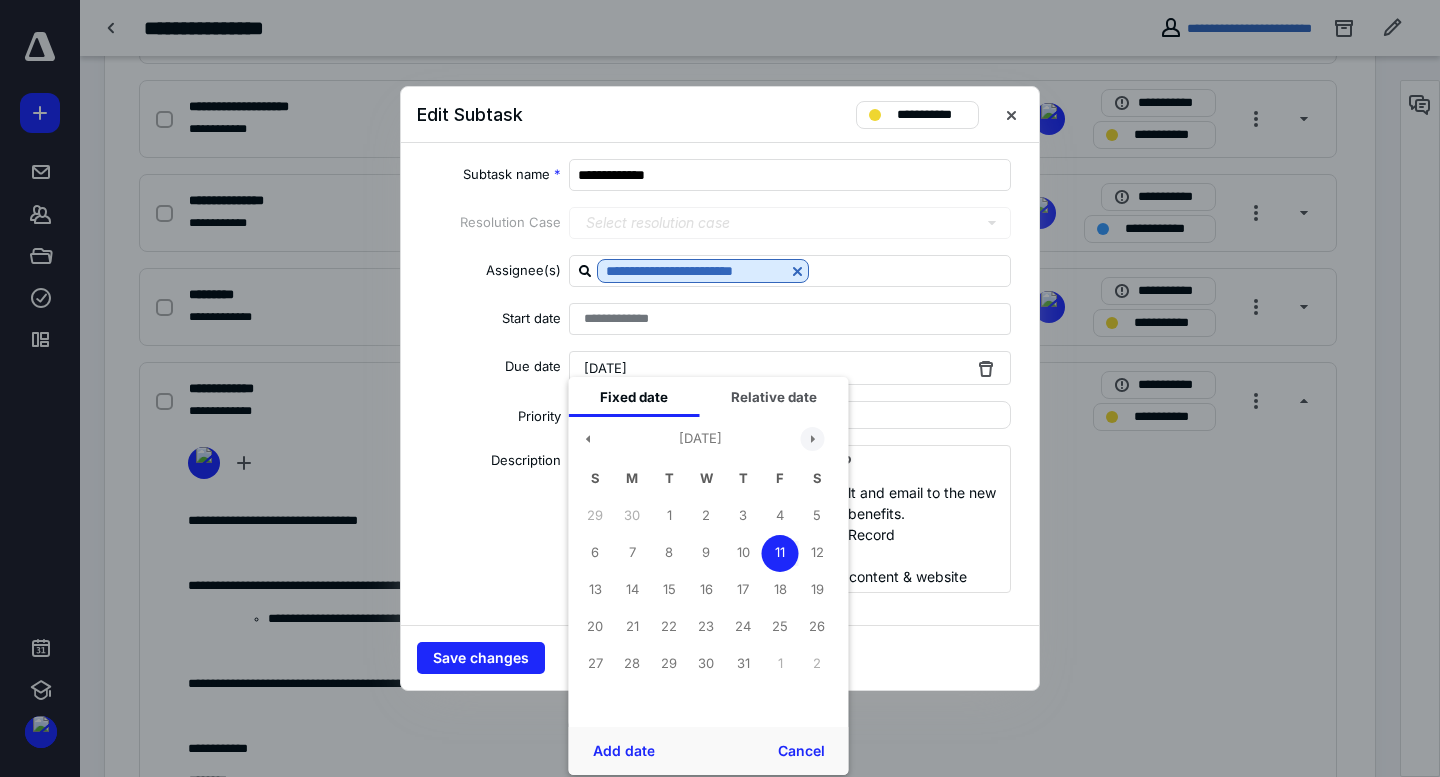 click at bounding box center [813, 439] 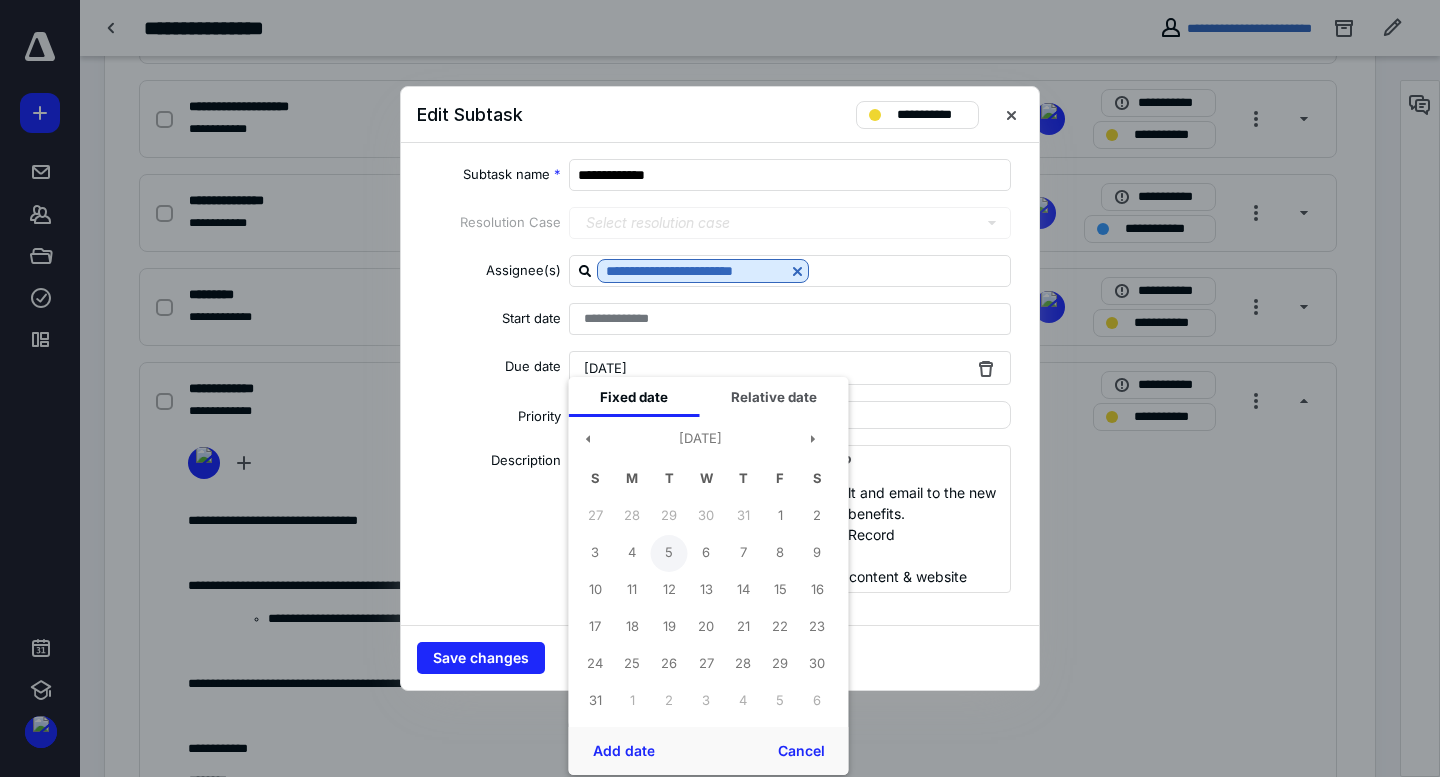 click on "5" at bounding box center (669, 553) 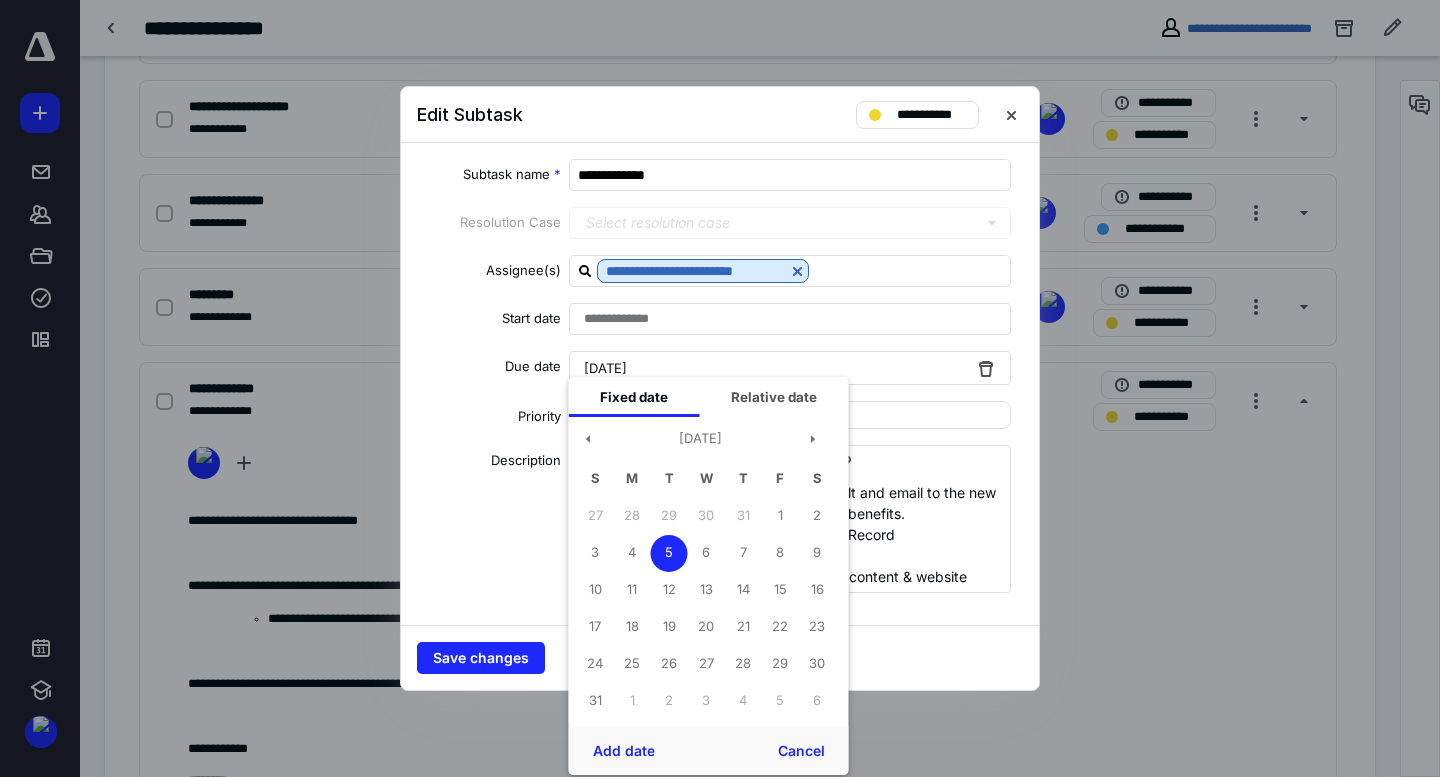 drag, startPoint x: 610, startPoint y: 761, endPoint x: 580, endPoint y: 725, distance: 46.8615 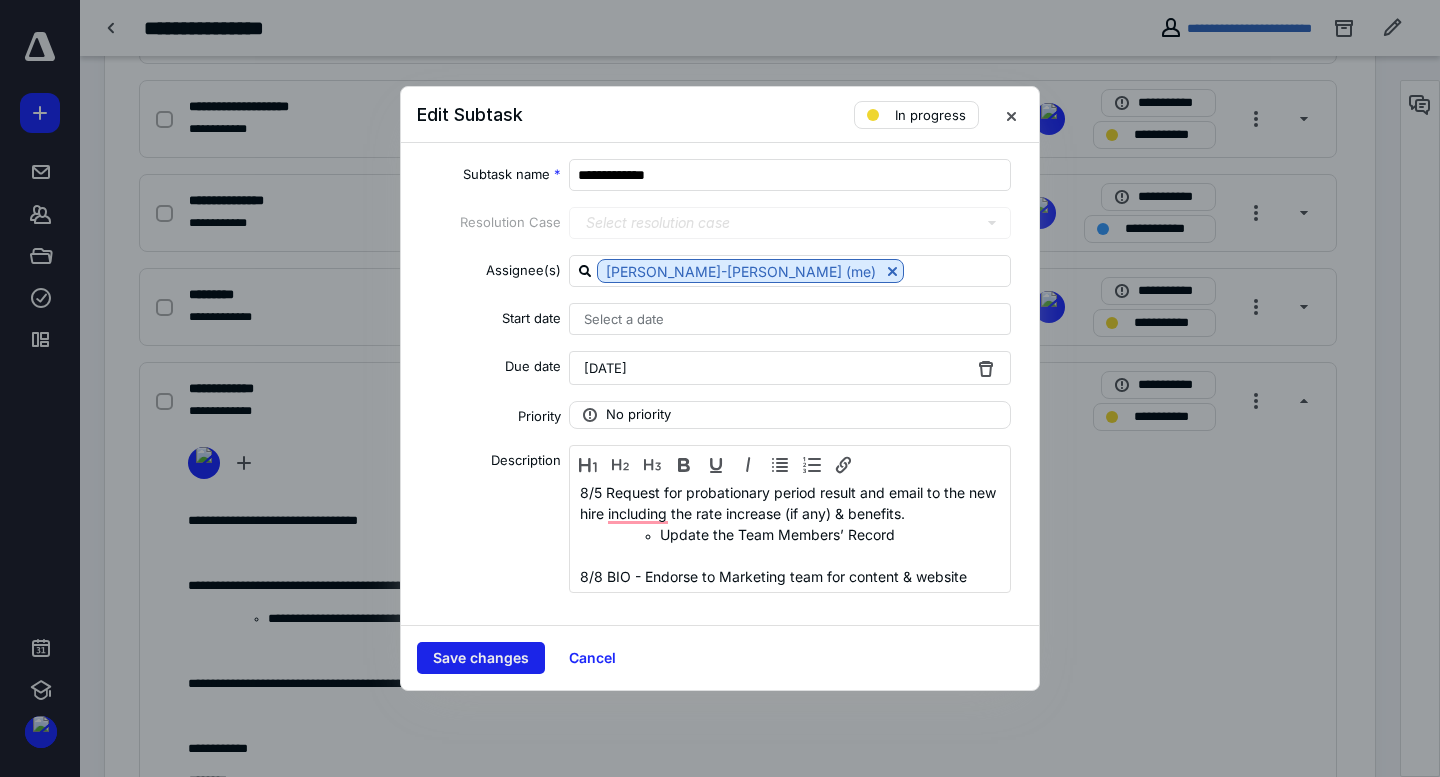 click on "Save changes" at bounding box center [481, 658] 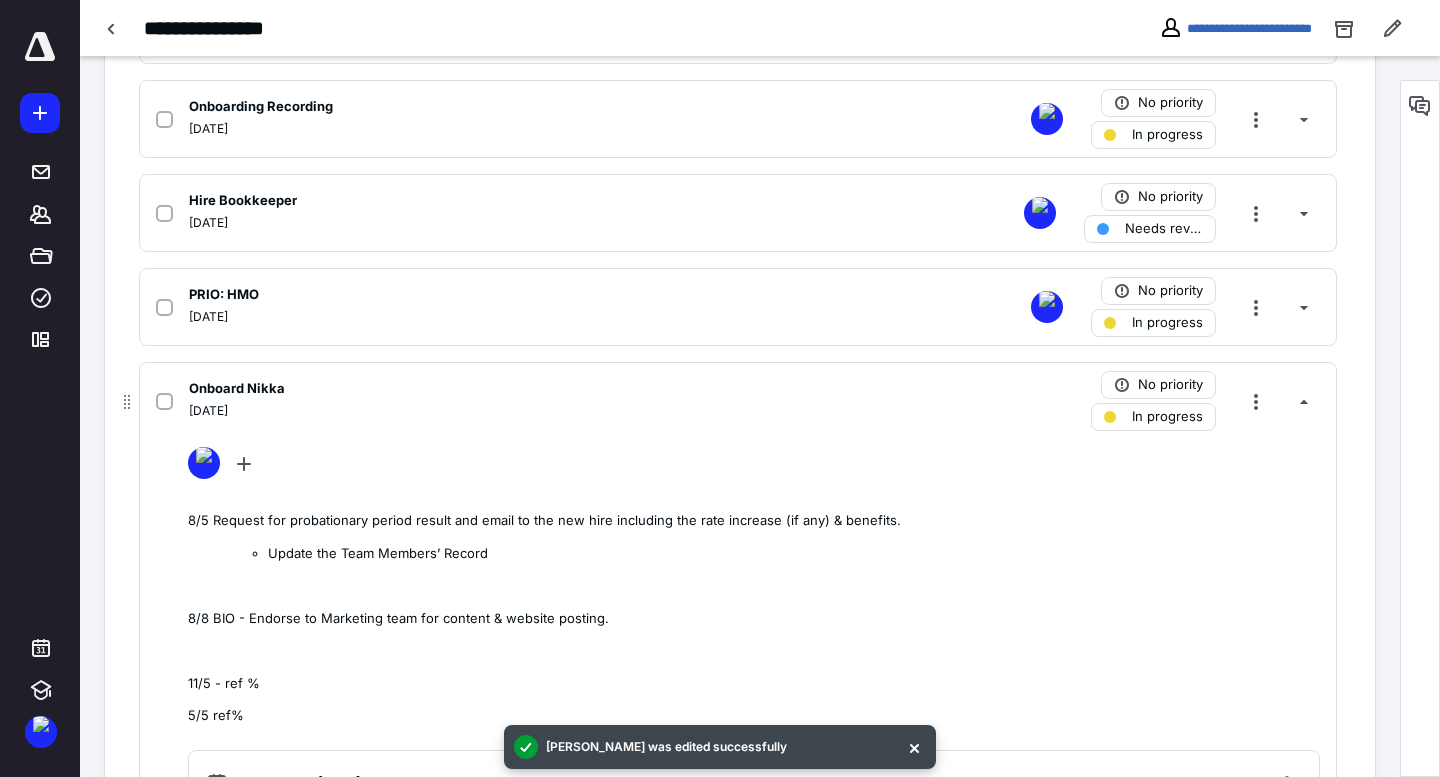 click on "Onboard Nikka" at bounding box center [475, 389] 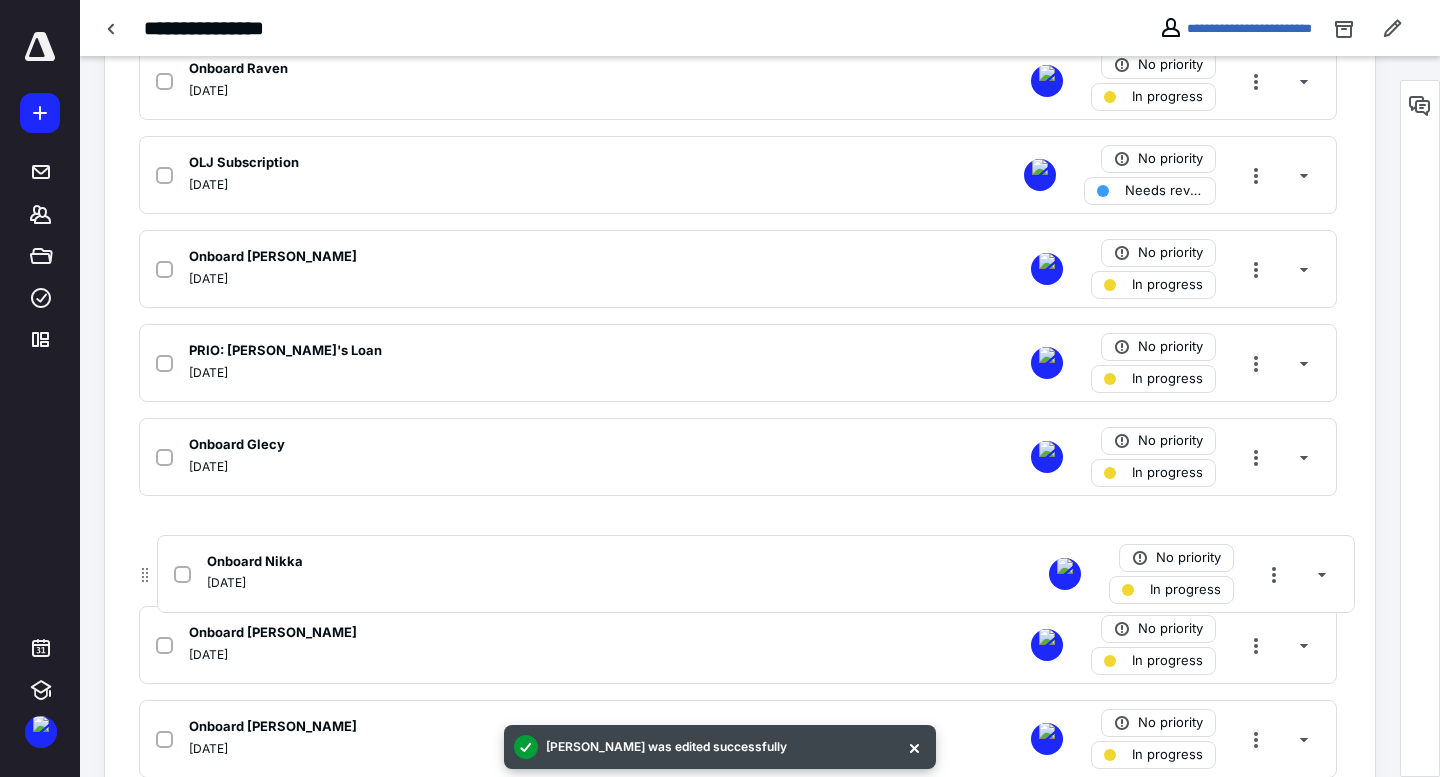 scroll, scrollTop: 1864, scrollLeft: 0, axis: vertical 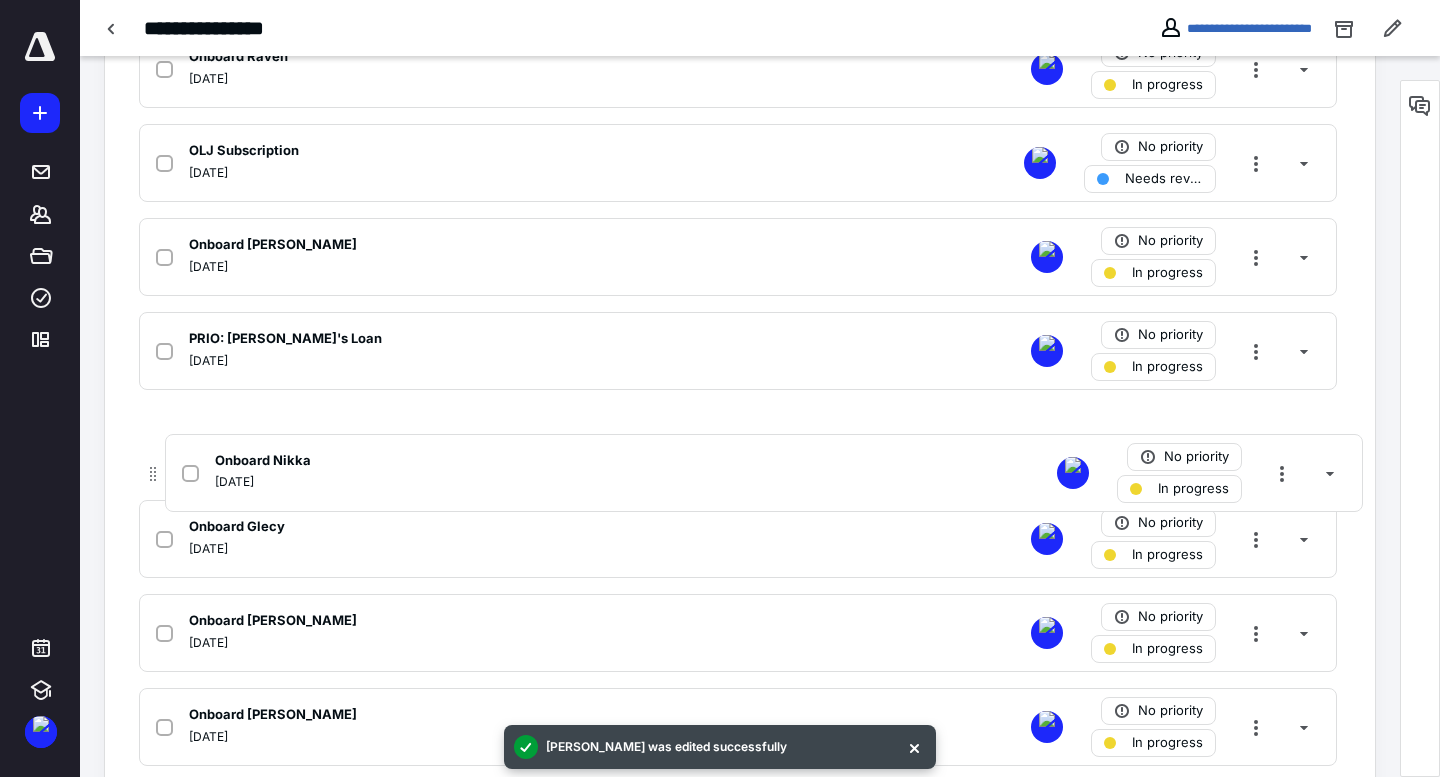 drag, startPoint x: 128, startPoint y: 403, endPoint x: 166, endPoint y: 451, distance: 61.220913 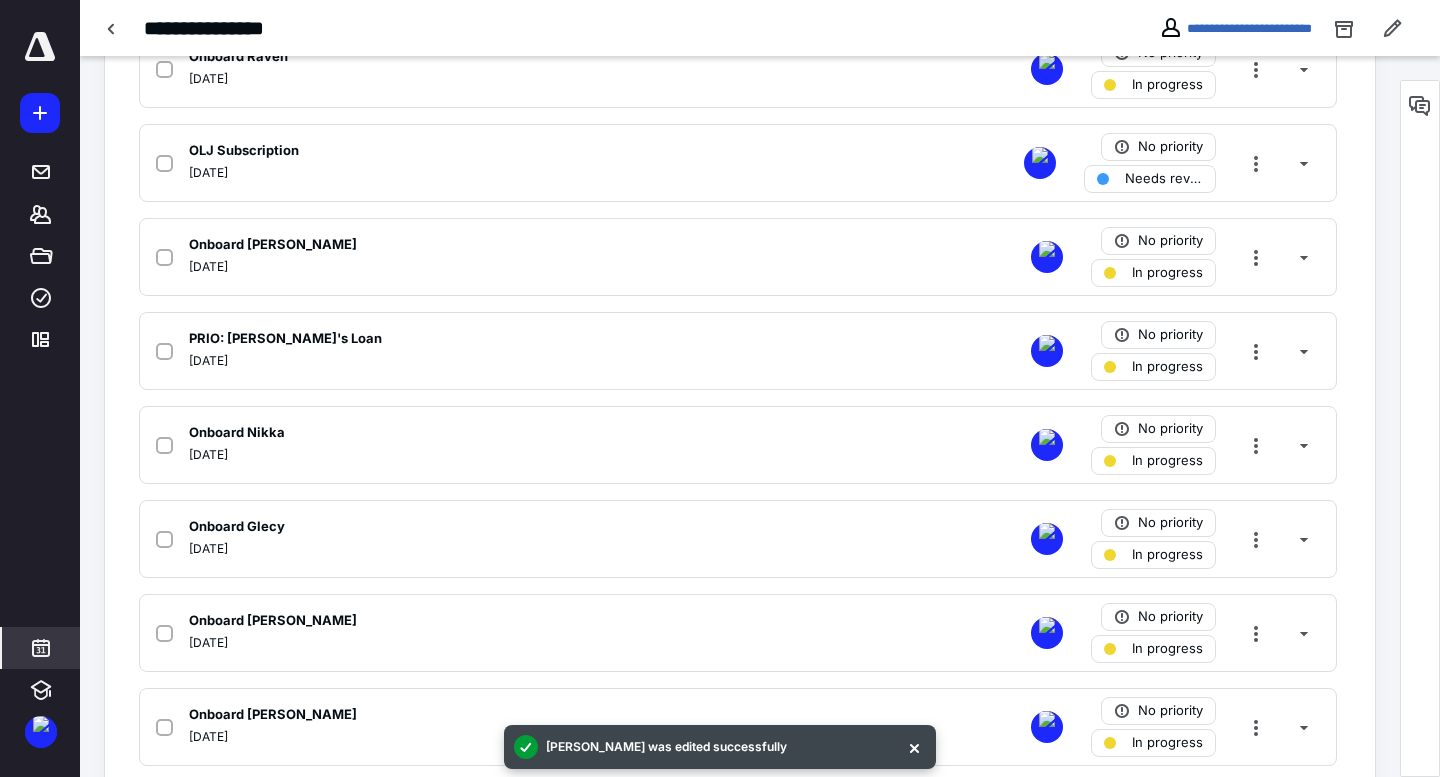 click at bounding box center [41, 648] 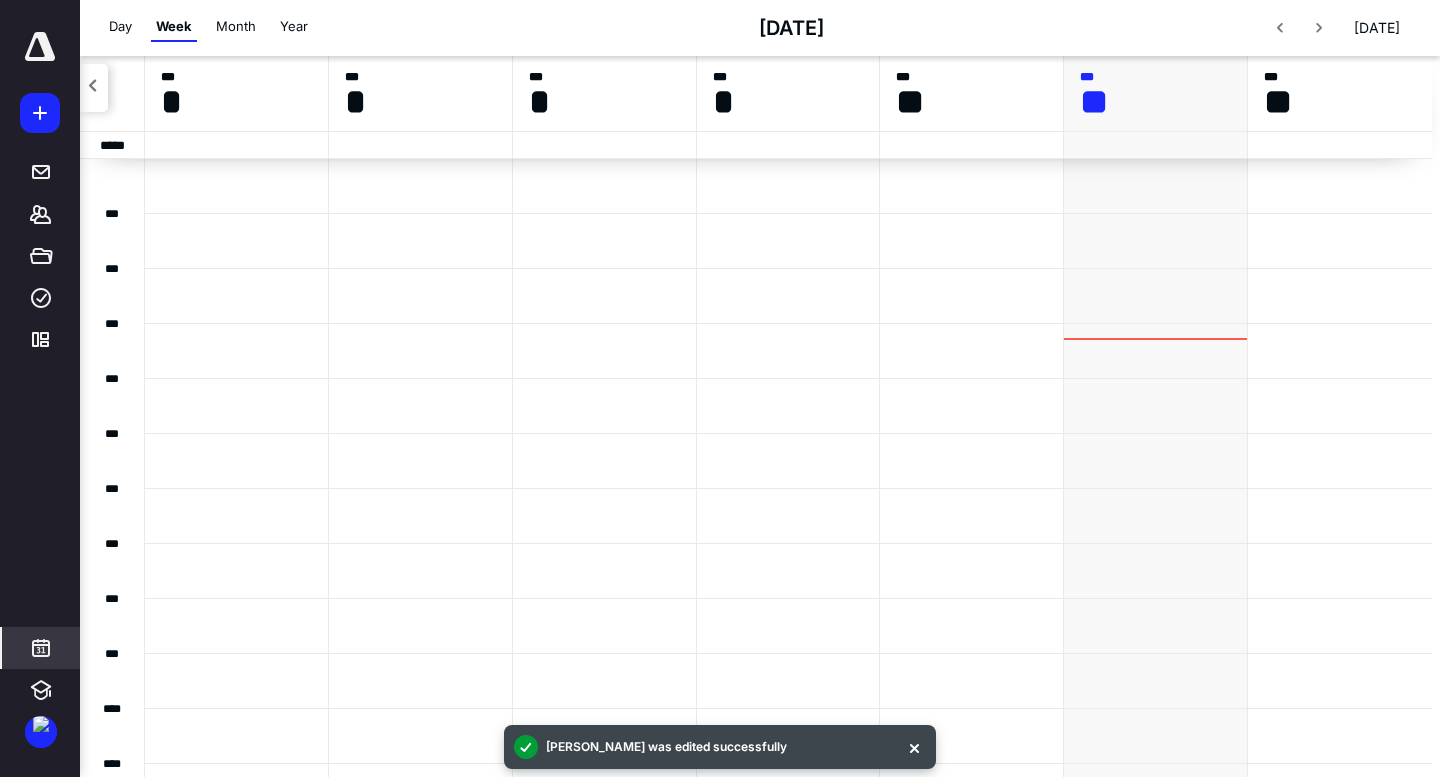 scroll, scrollTop: 385, scrollLeft: 0, axis: vertical 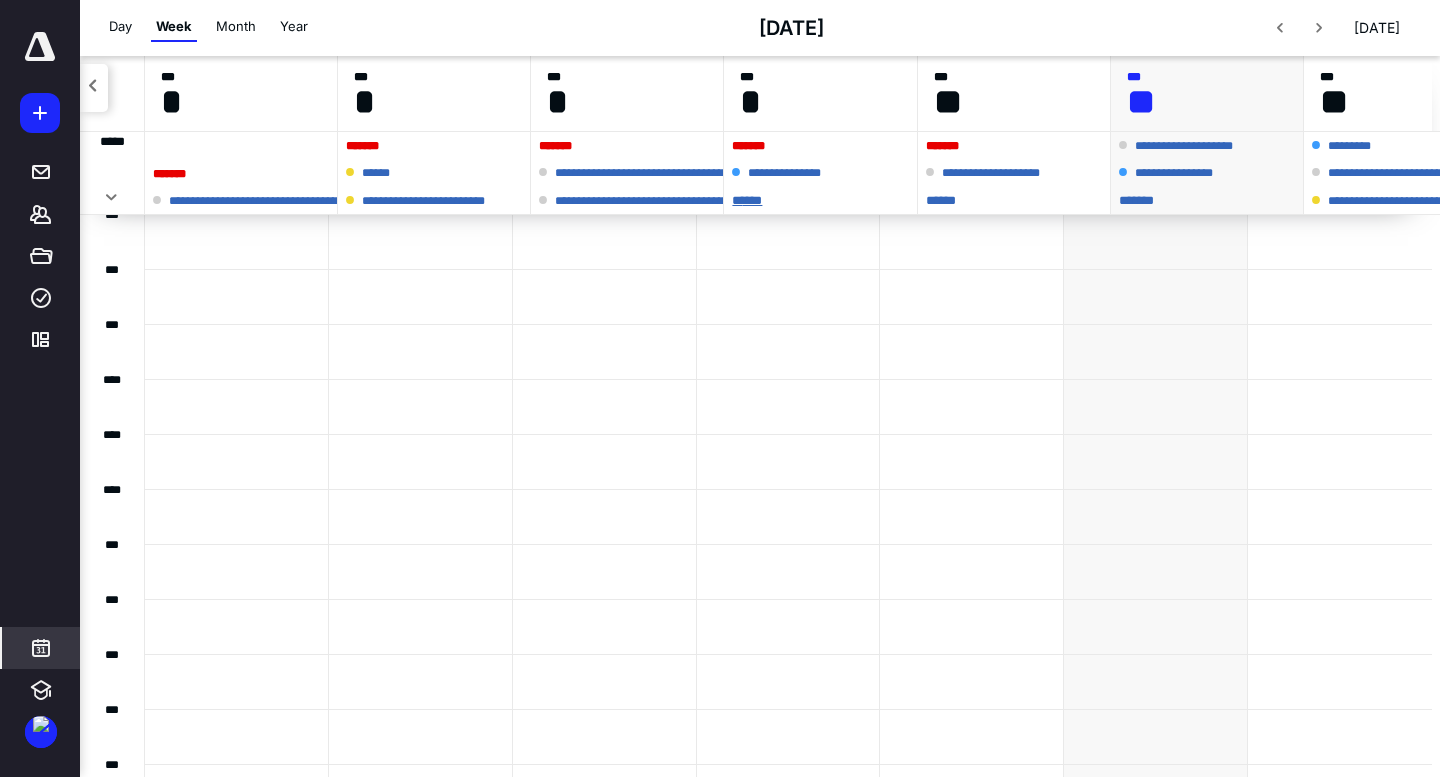 click on "* ****" at bounding box center (820, 200) 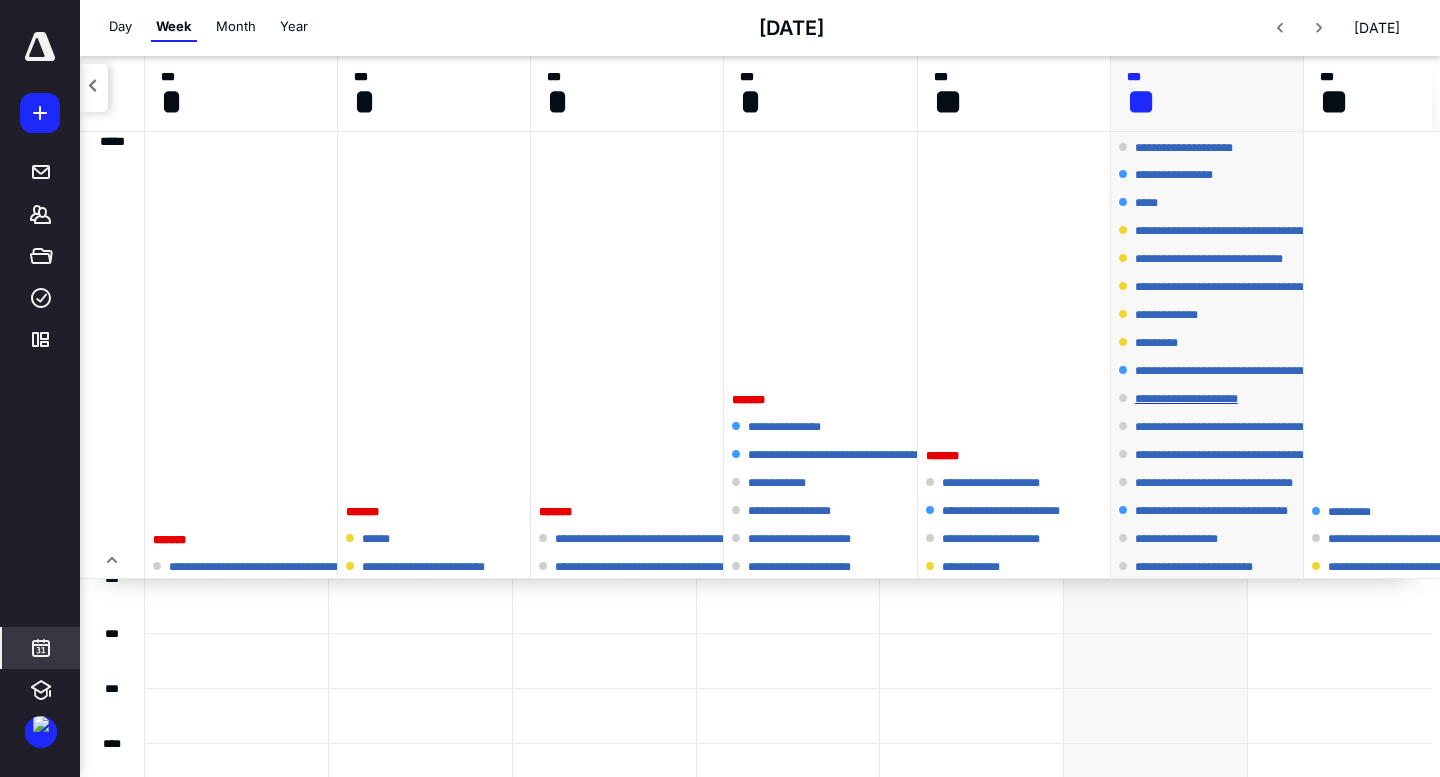 scroll, scrollTop: 376, scrollLeft: 0, axis: vertical 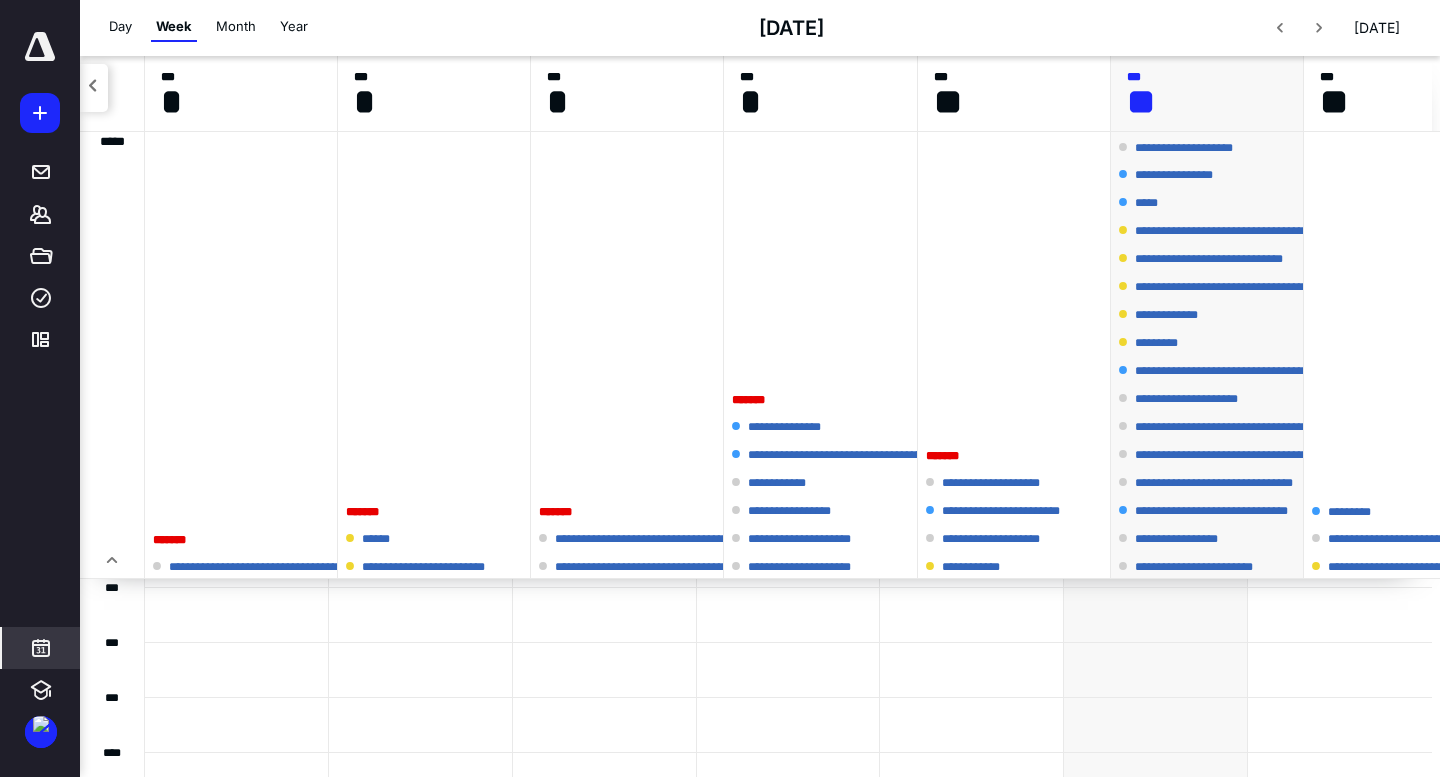 click on "**********" at bounding box center (1207, 371) 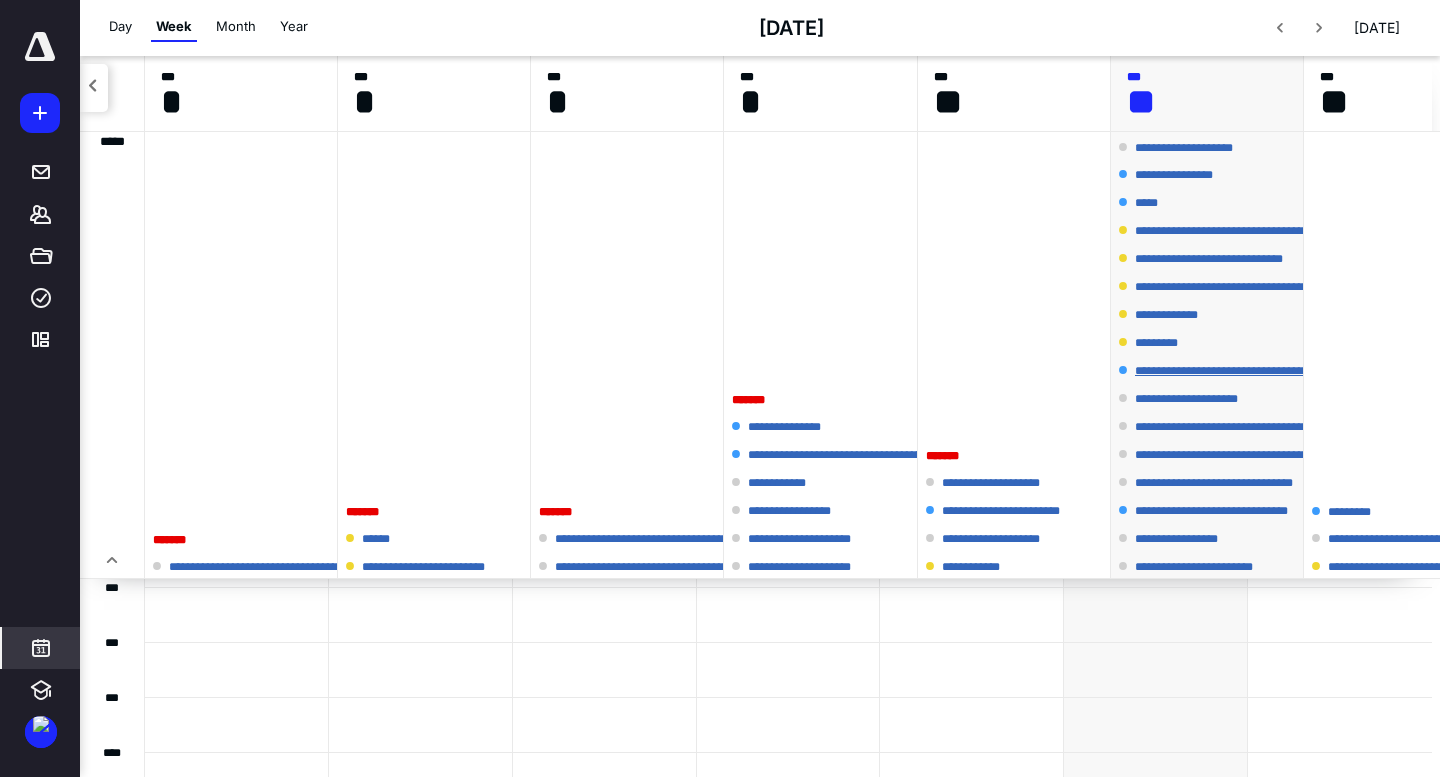 click on "**********" at bounding box center [1243, 371] 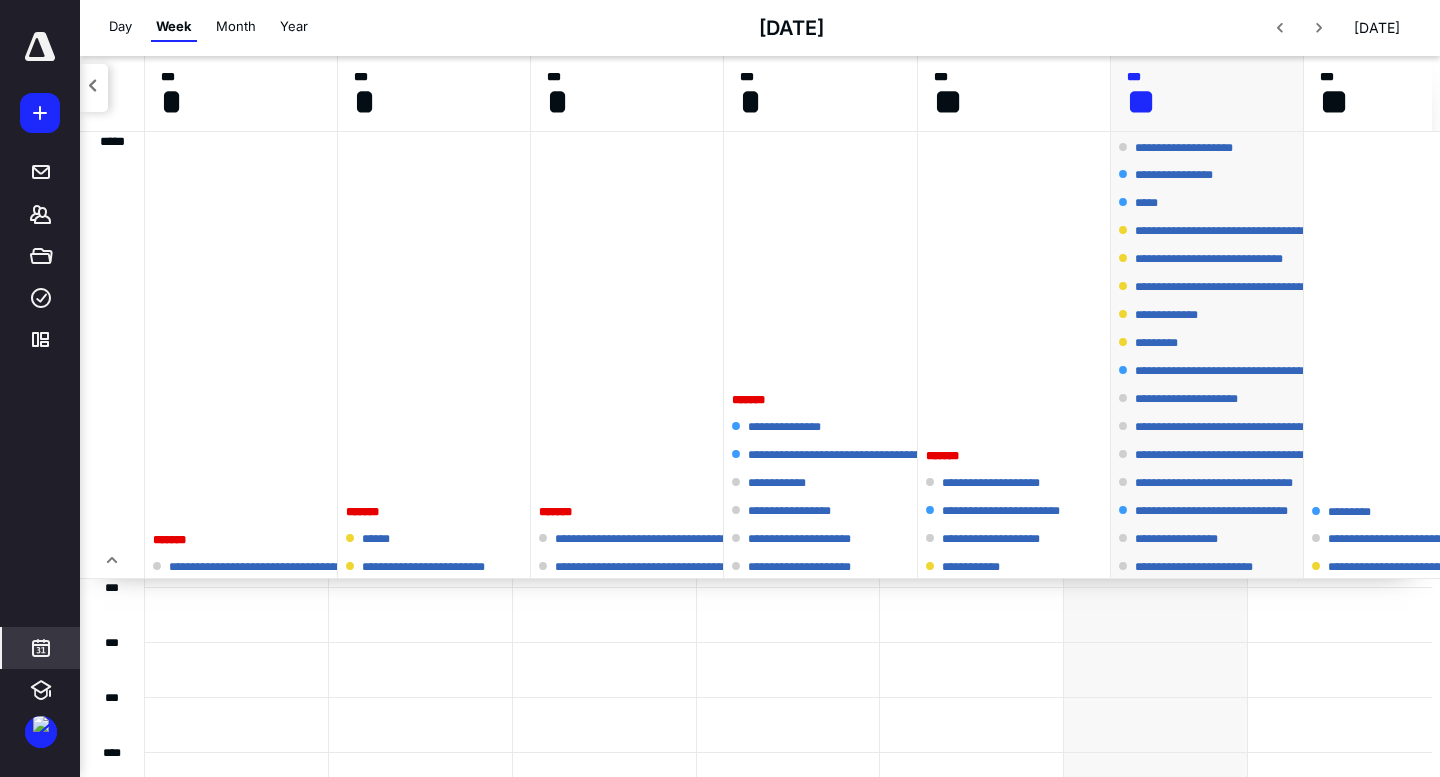 scroll, scrollTop: 0, scrollLeft: 0, axis: both 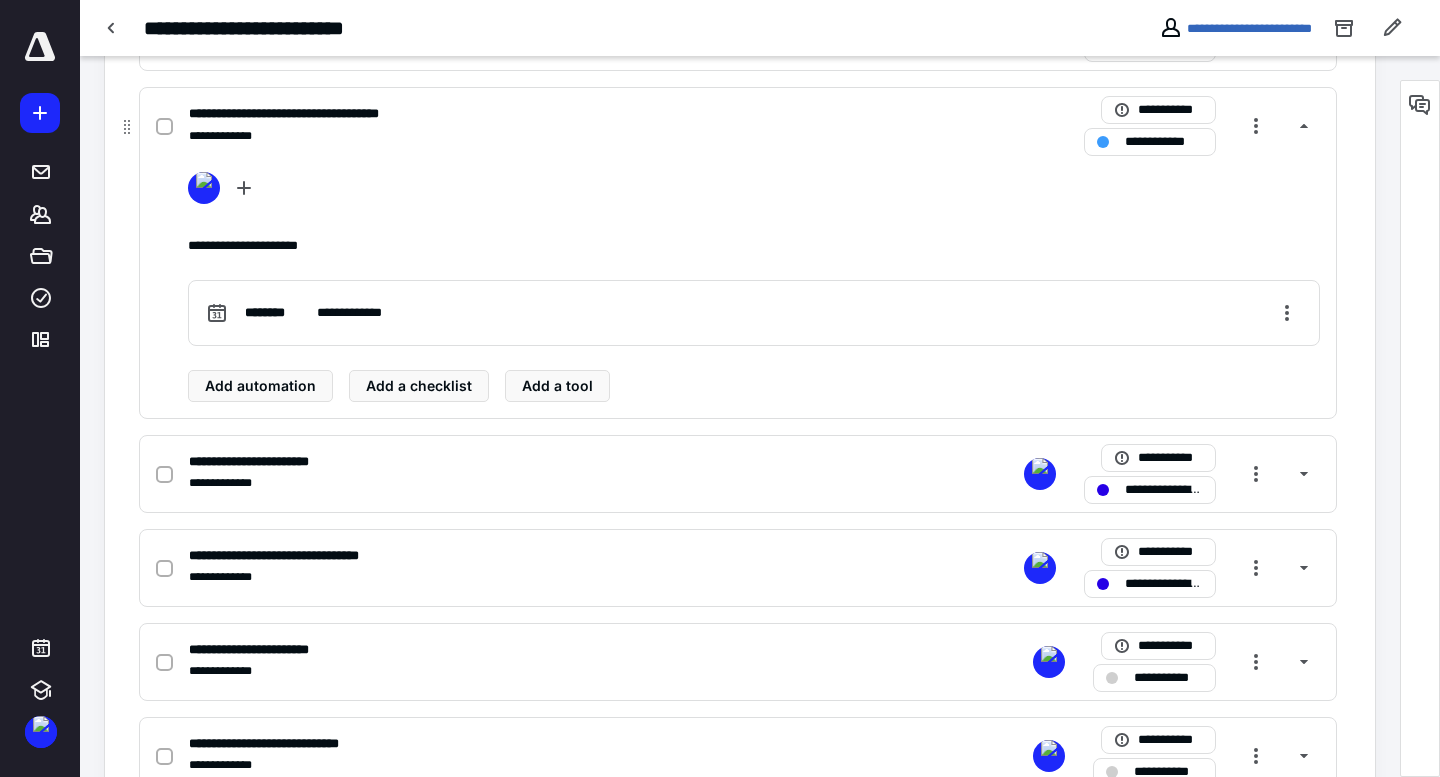 click 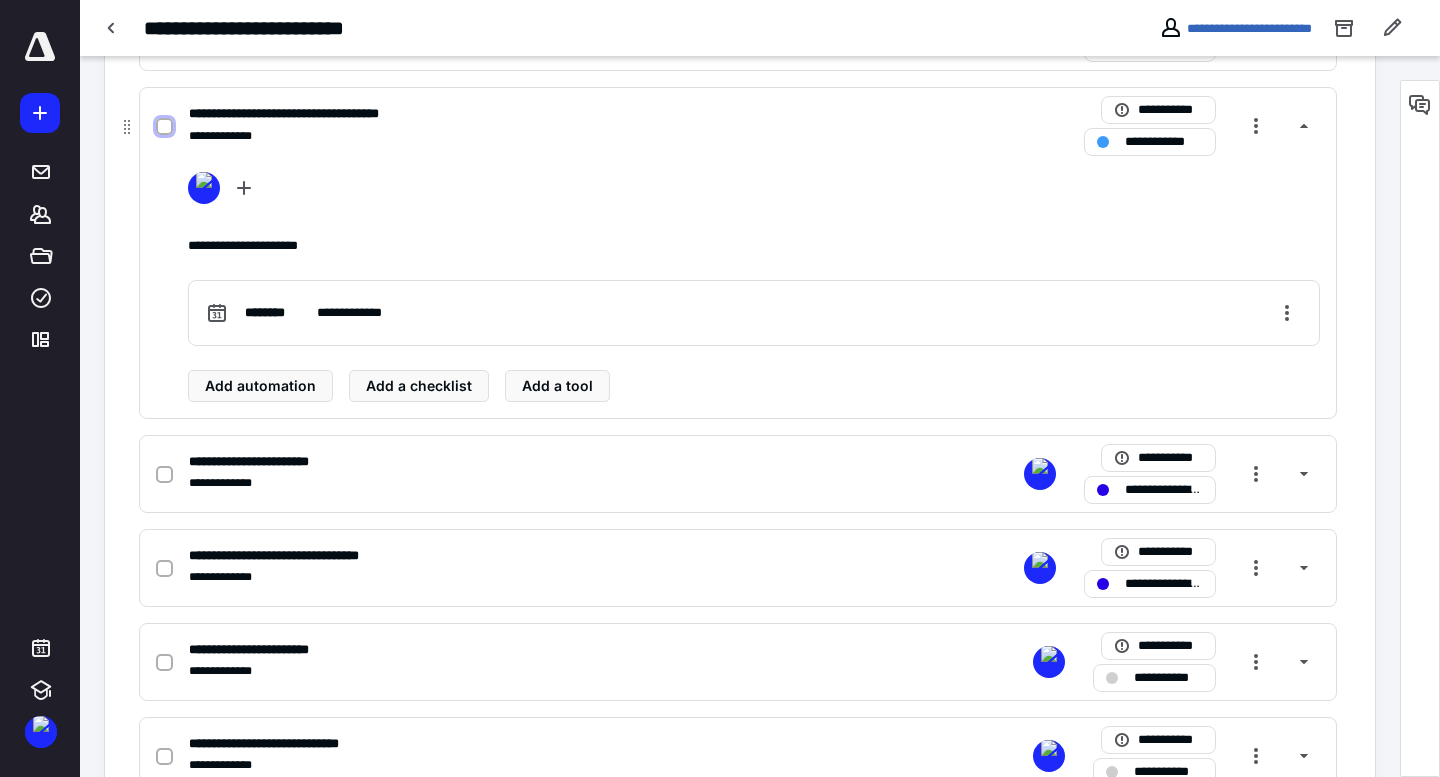 click at bounding box center [164, 127] 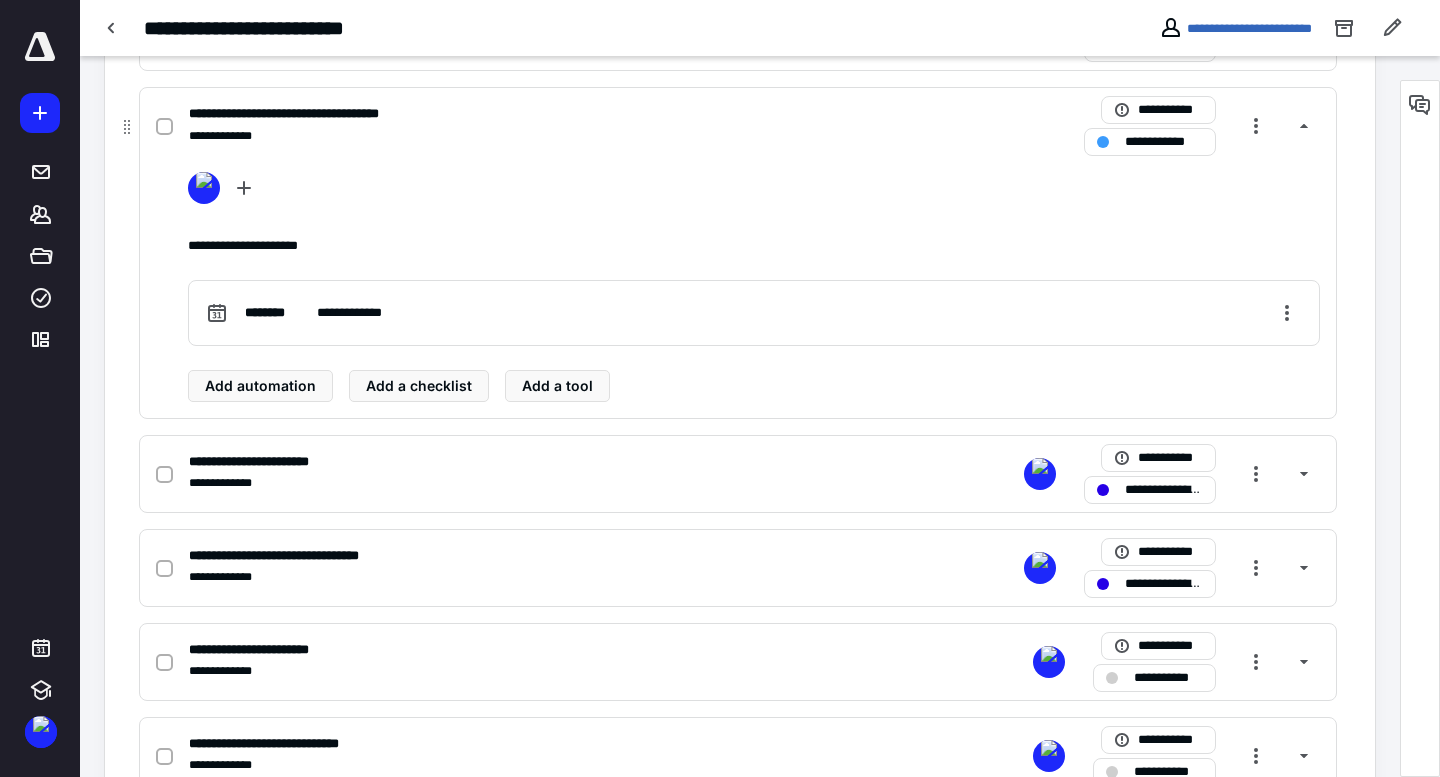 checkbox on "true" 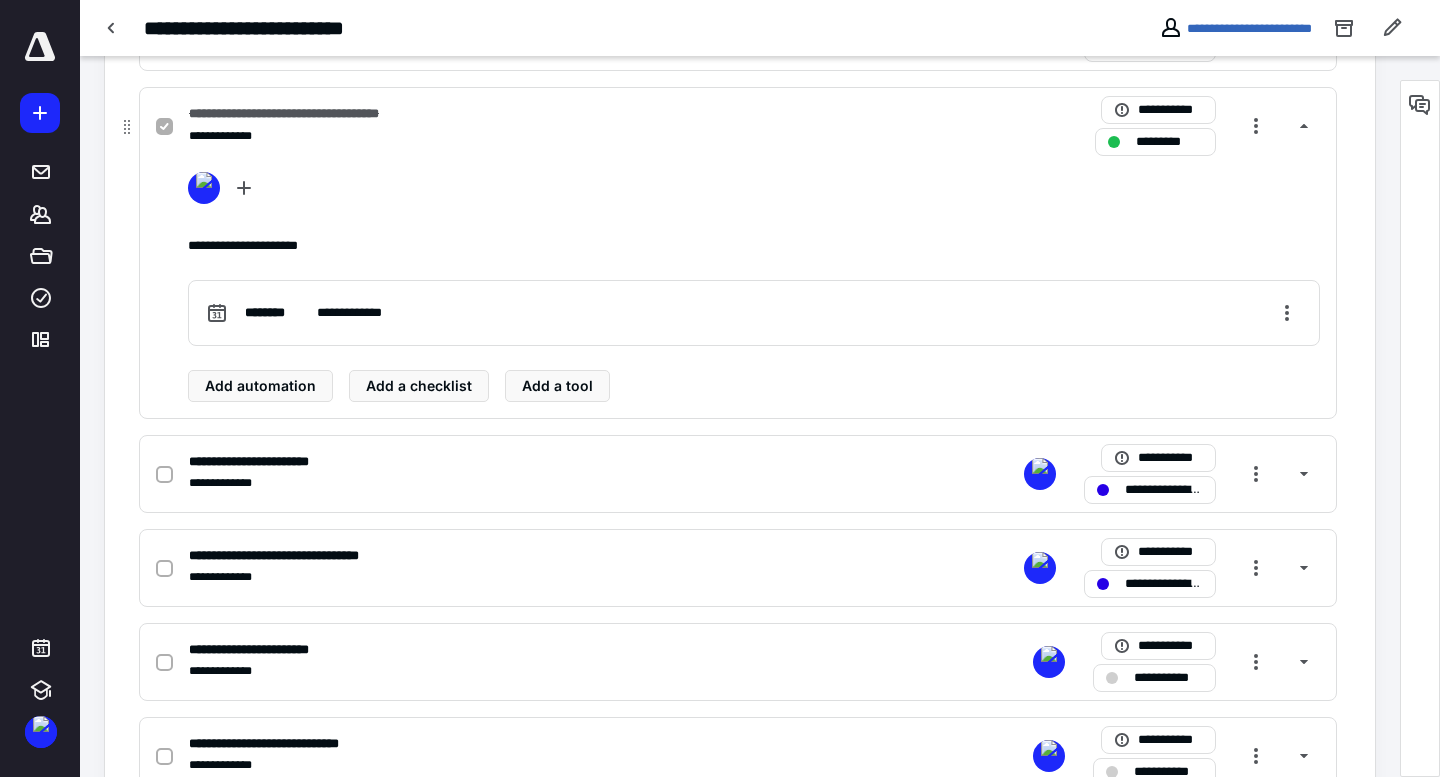 click on "**********" at bounding box center (475, 136) 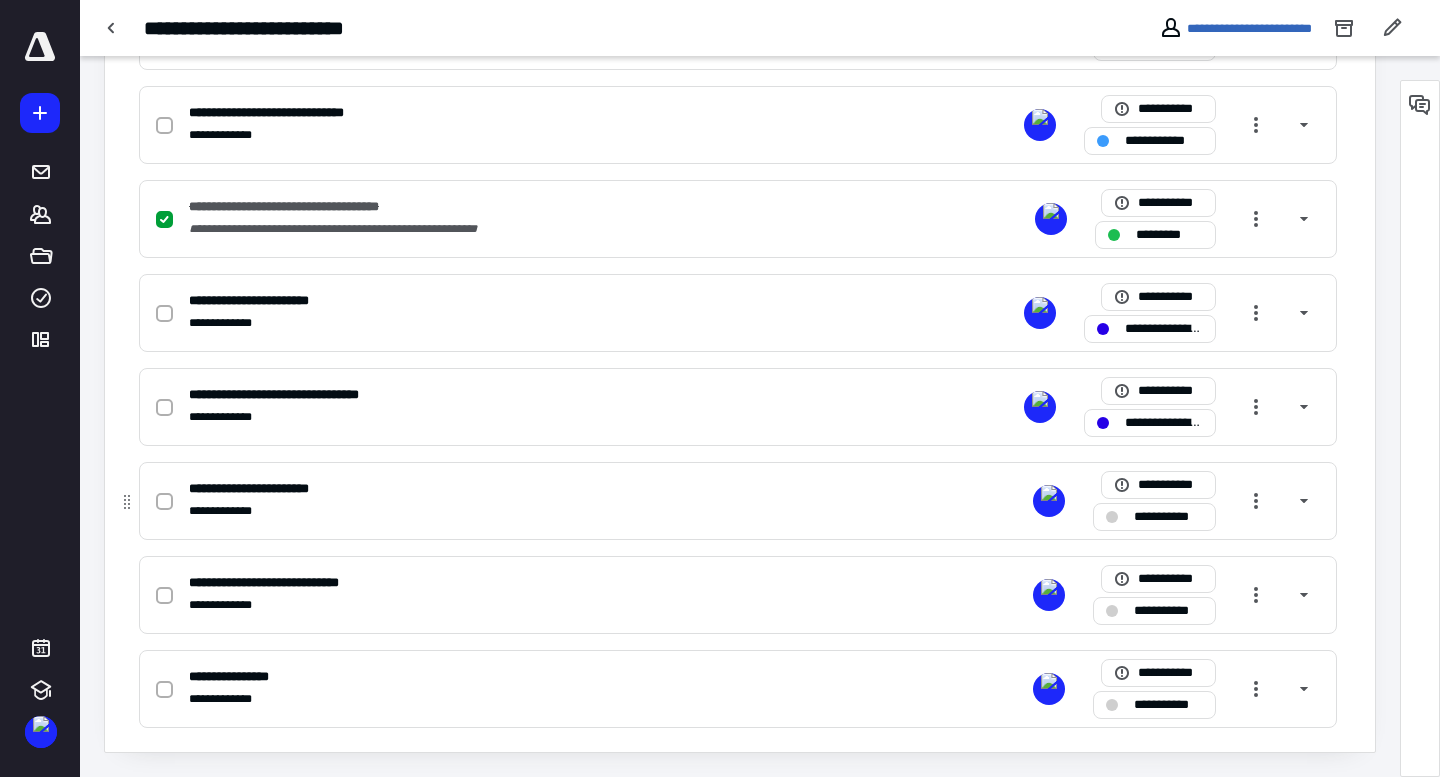 scroll, scrollTop: 284, scrollLeft: 0, axis: vertical 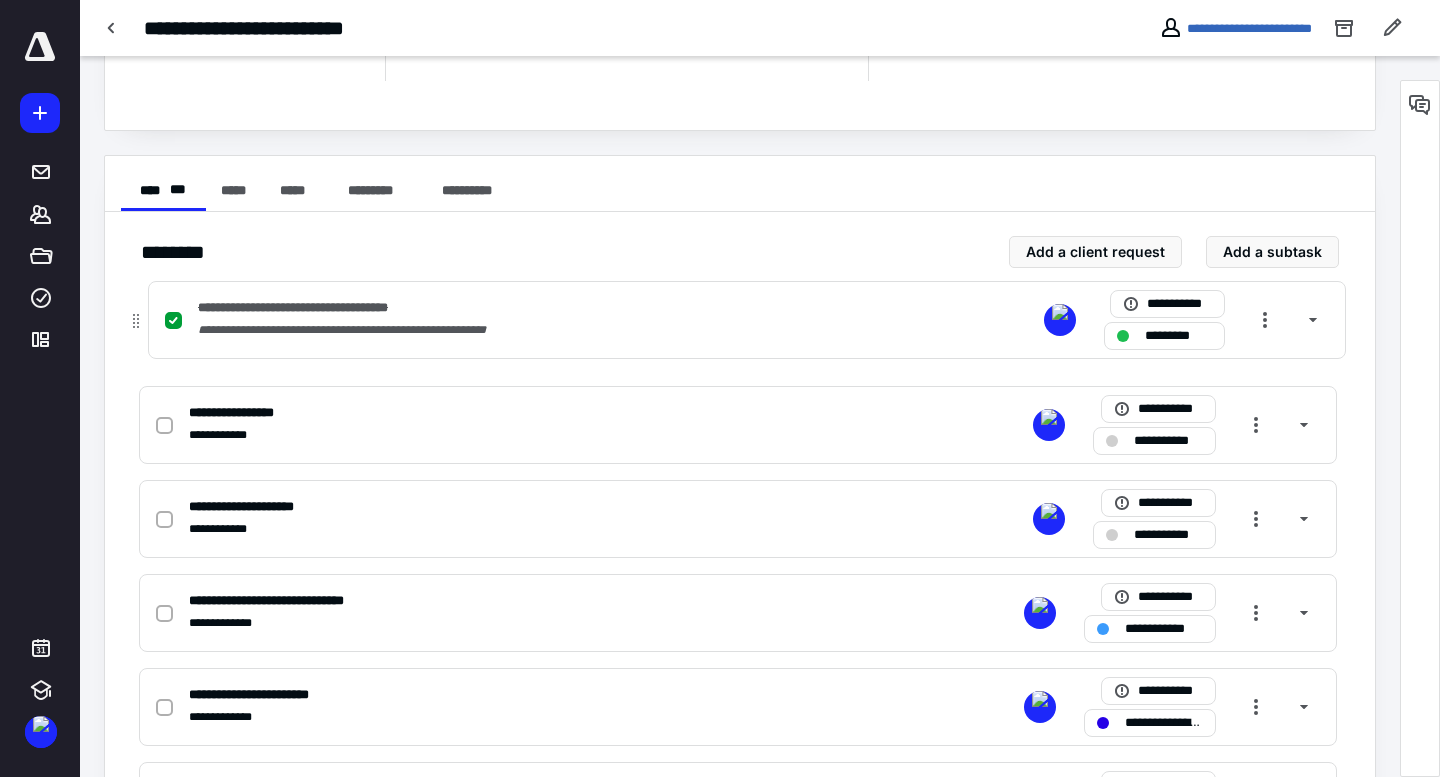 drag, startPoint x: 138, startPoint y: 420, endPoint x: 128, endPoint y: 308, distance: 112.44554 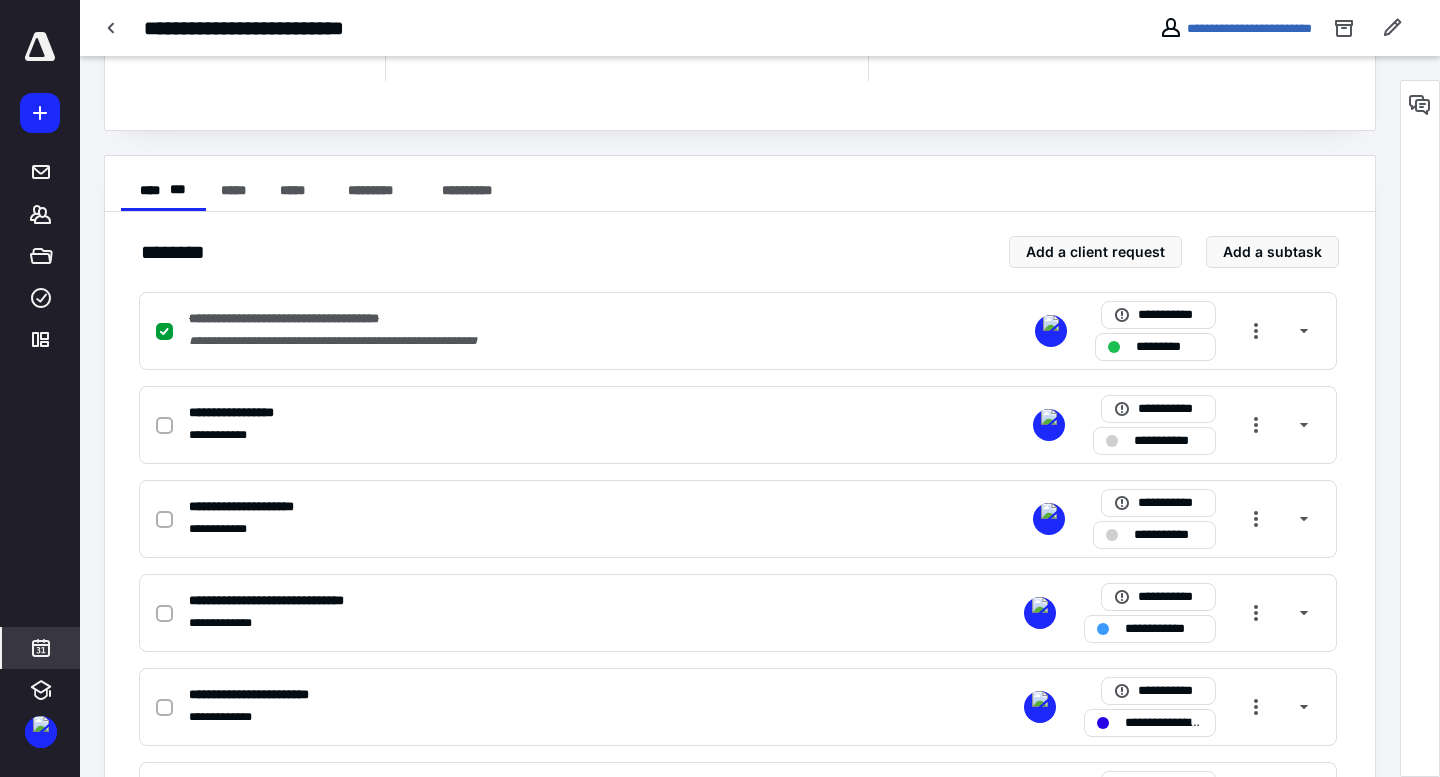 click at bounding box center (41, 648) 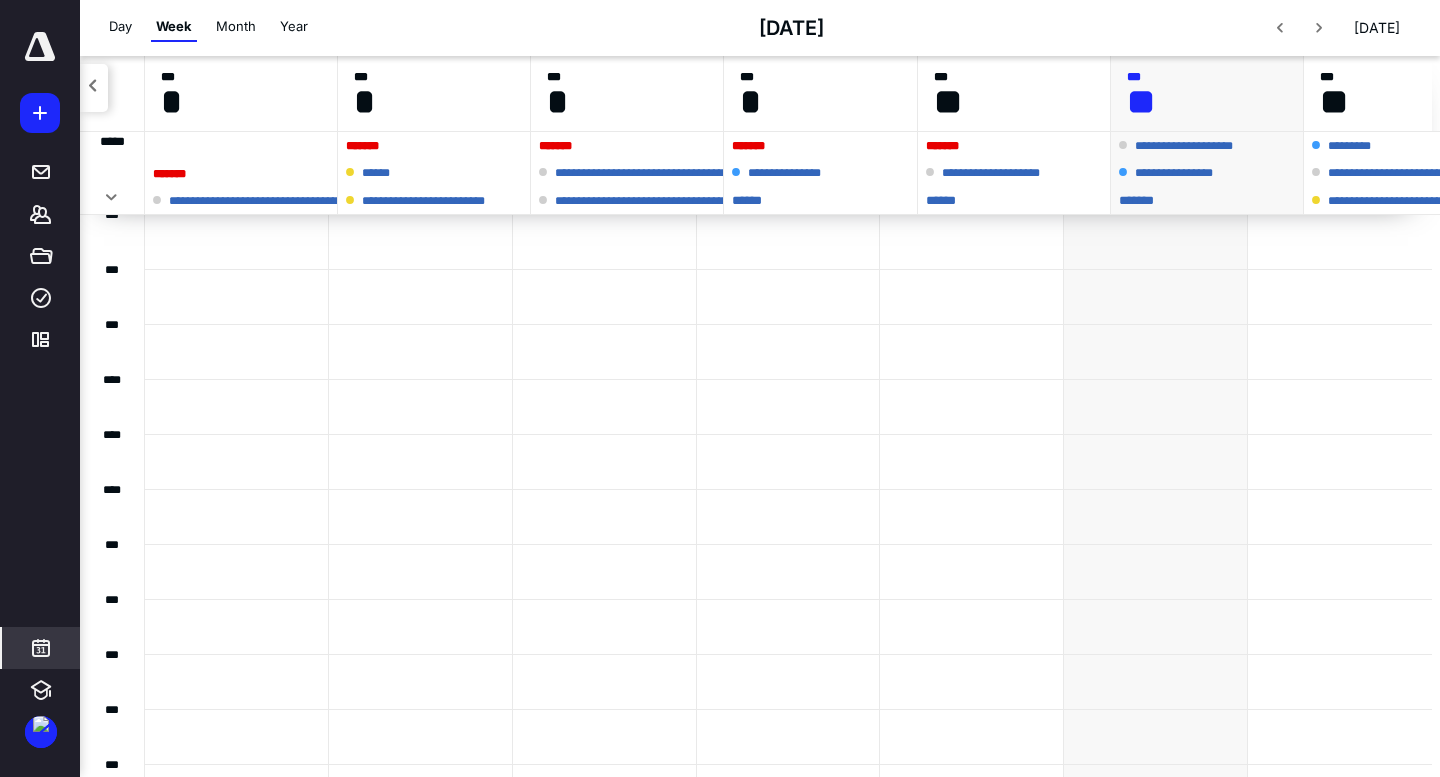 scroll, scrollTop: 384, scrollLeft: 0, axis: vertical 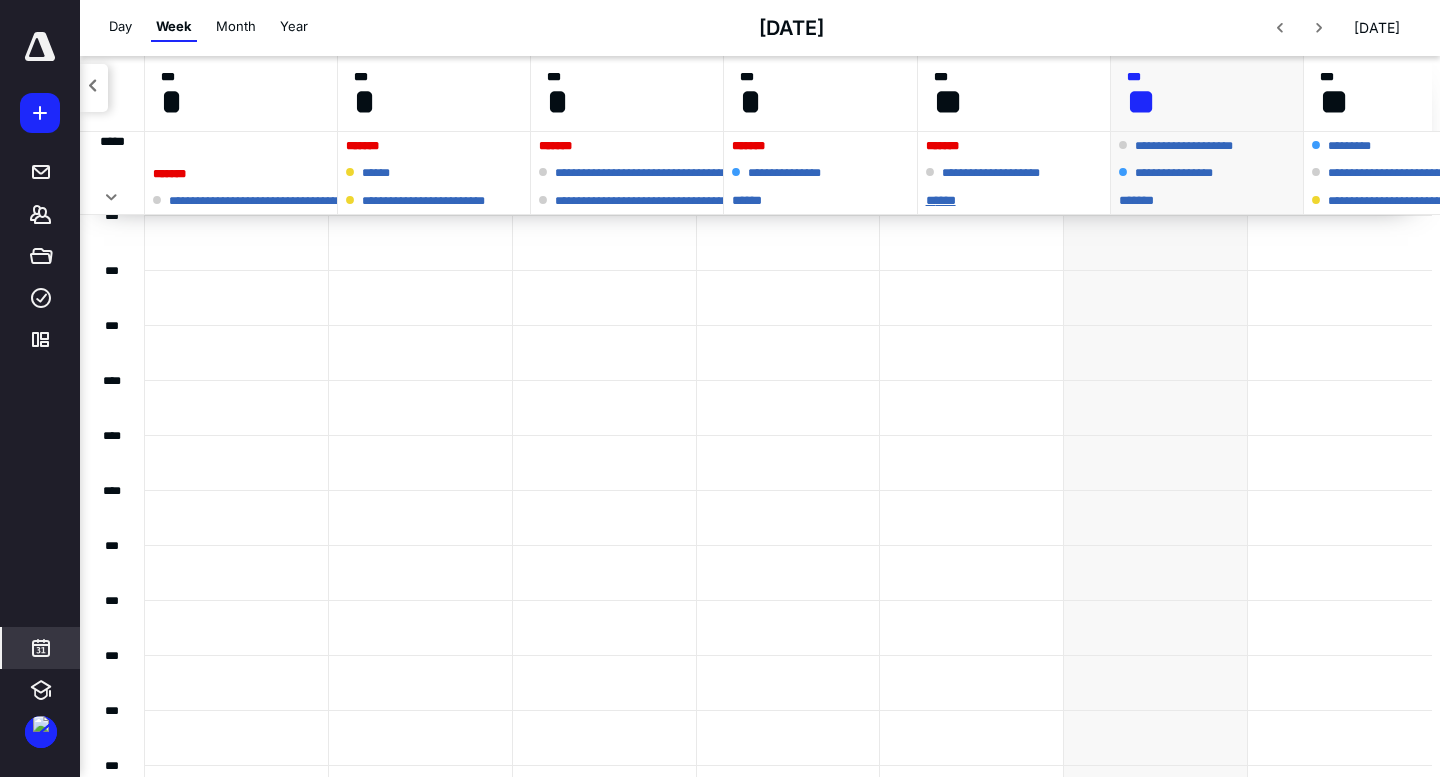 click on "* ****" at bounding box center (1014, 200) 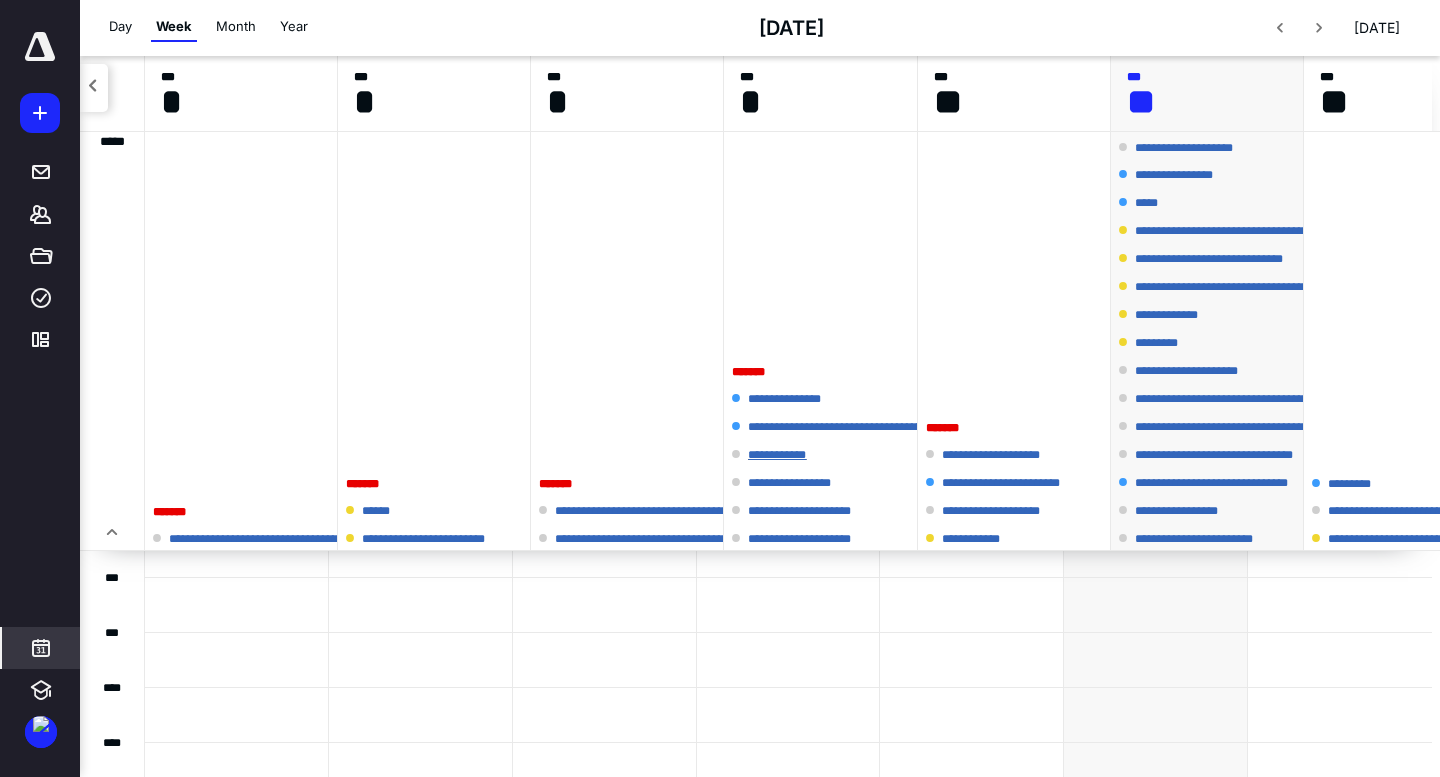 scroll, scrollTop: 409, scrollLeft: 0, axis: vertical 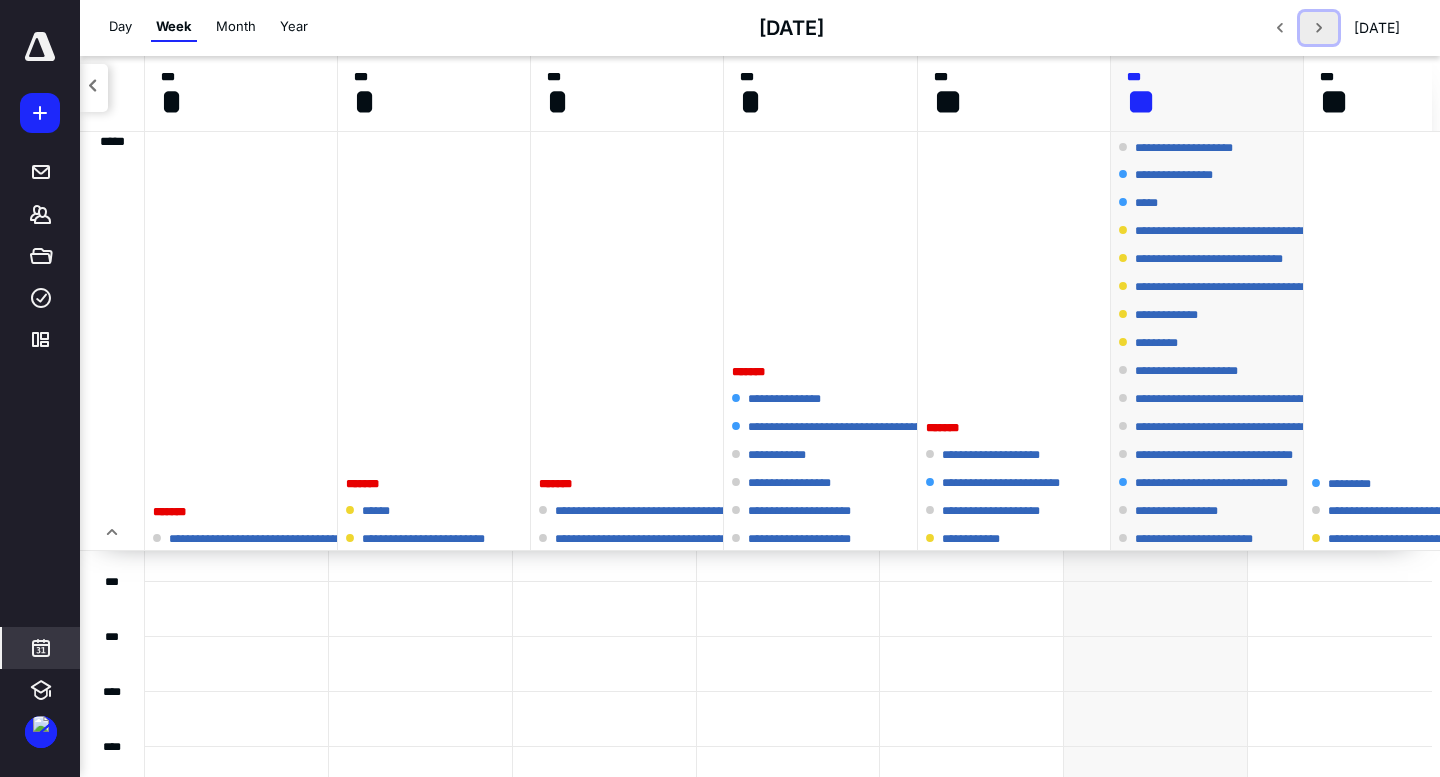 click at bounding box center (1319, 28) 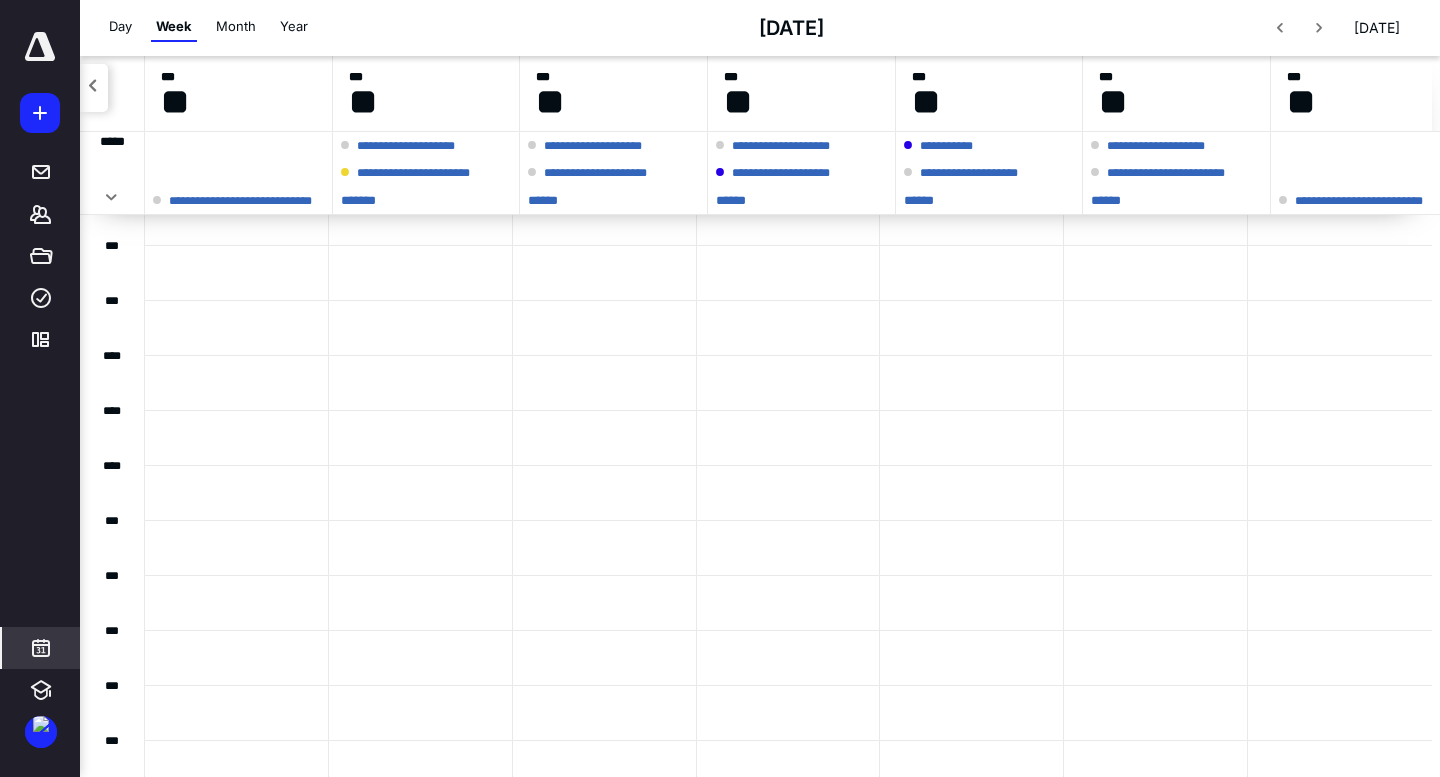 click on "* ****" at bounding box center (799, 200) 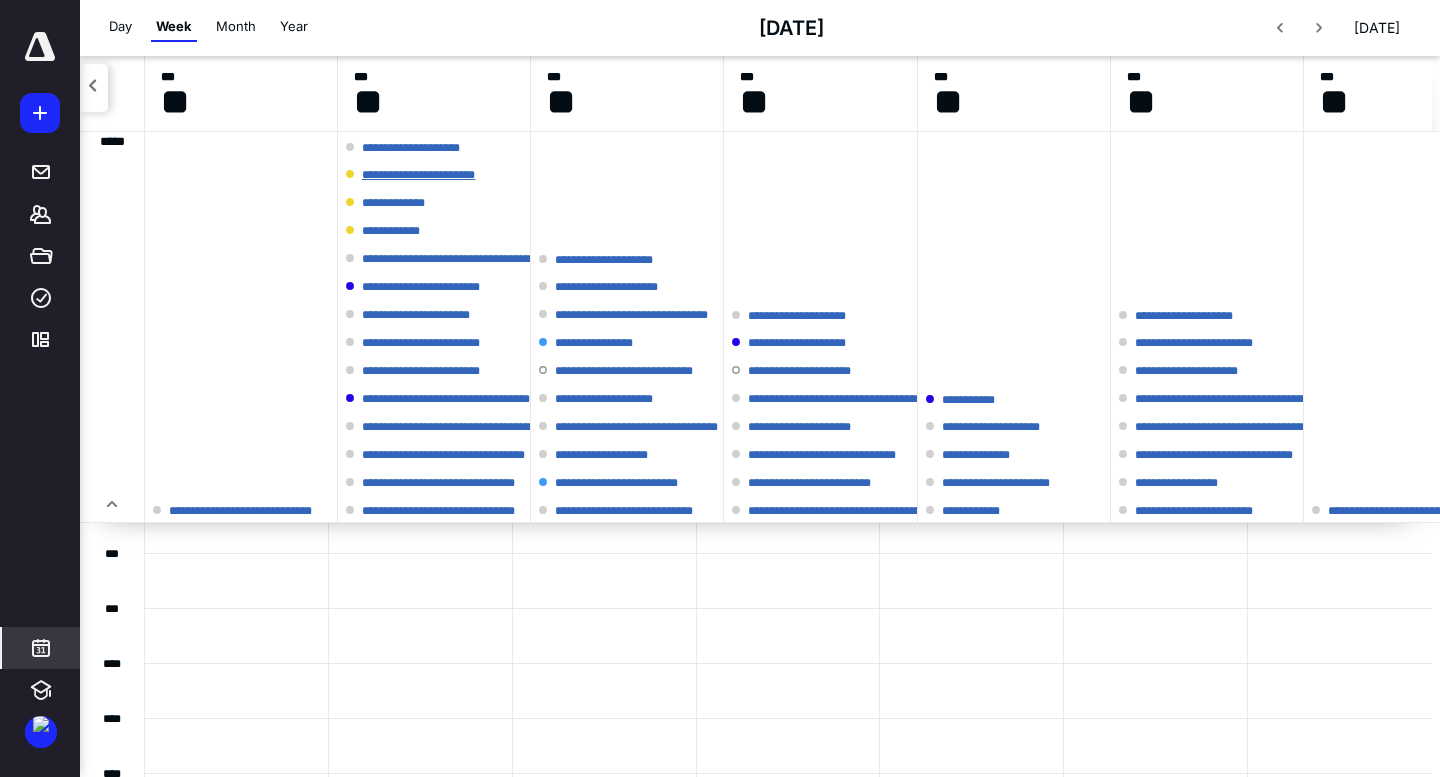 click on "**********" at bounding box center (435, 175) 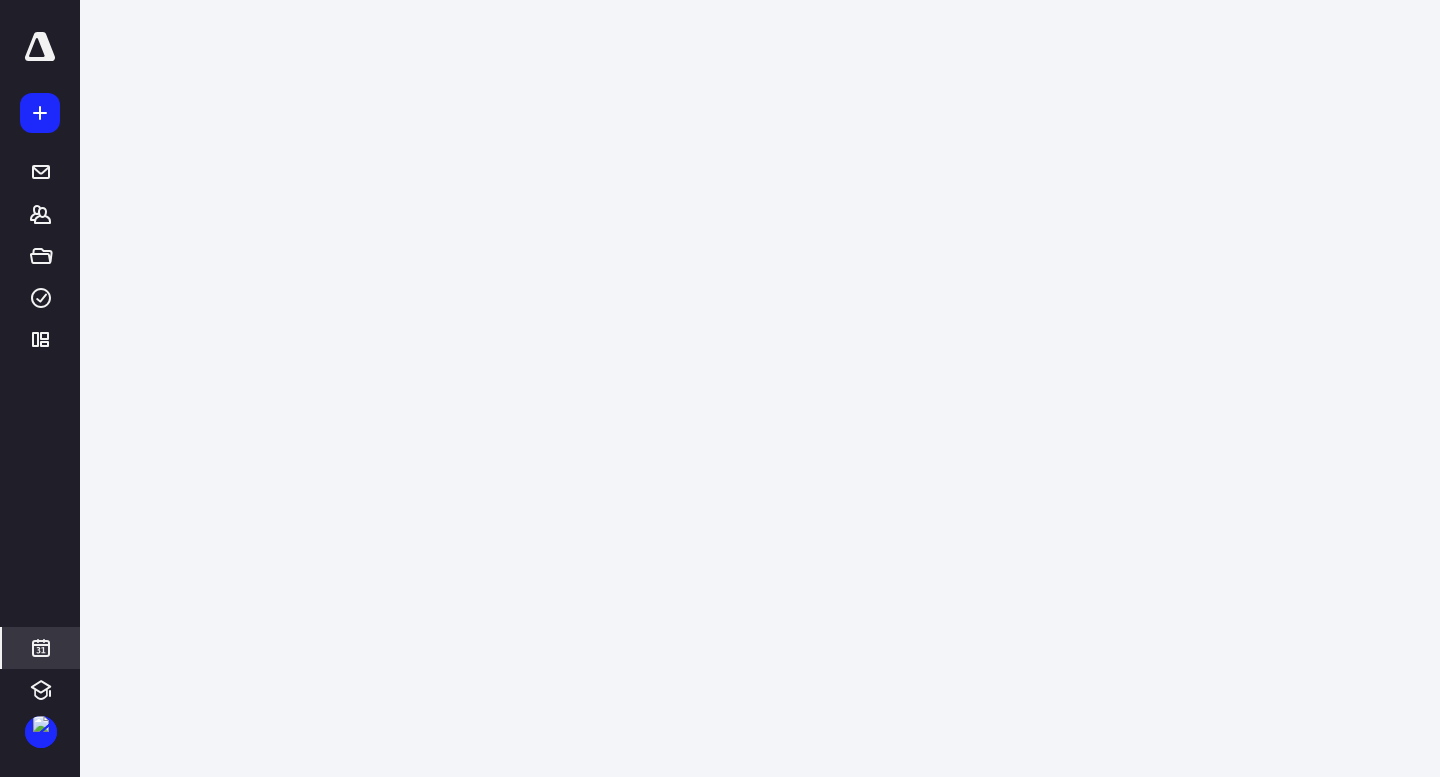 scroll, scrollTop: 0, scrollLeft: 0, axis: both 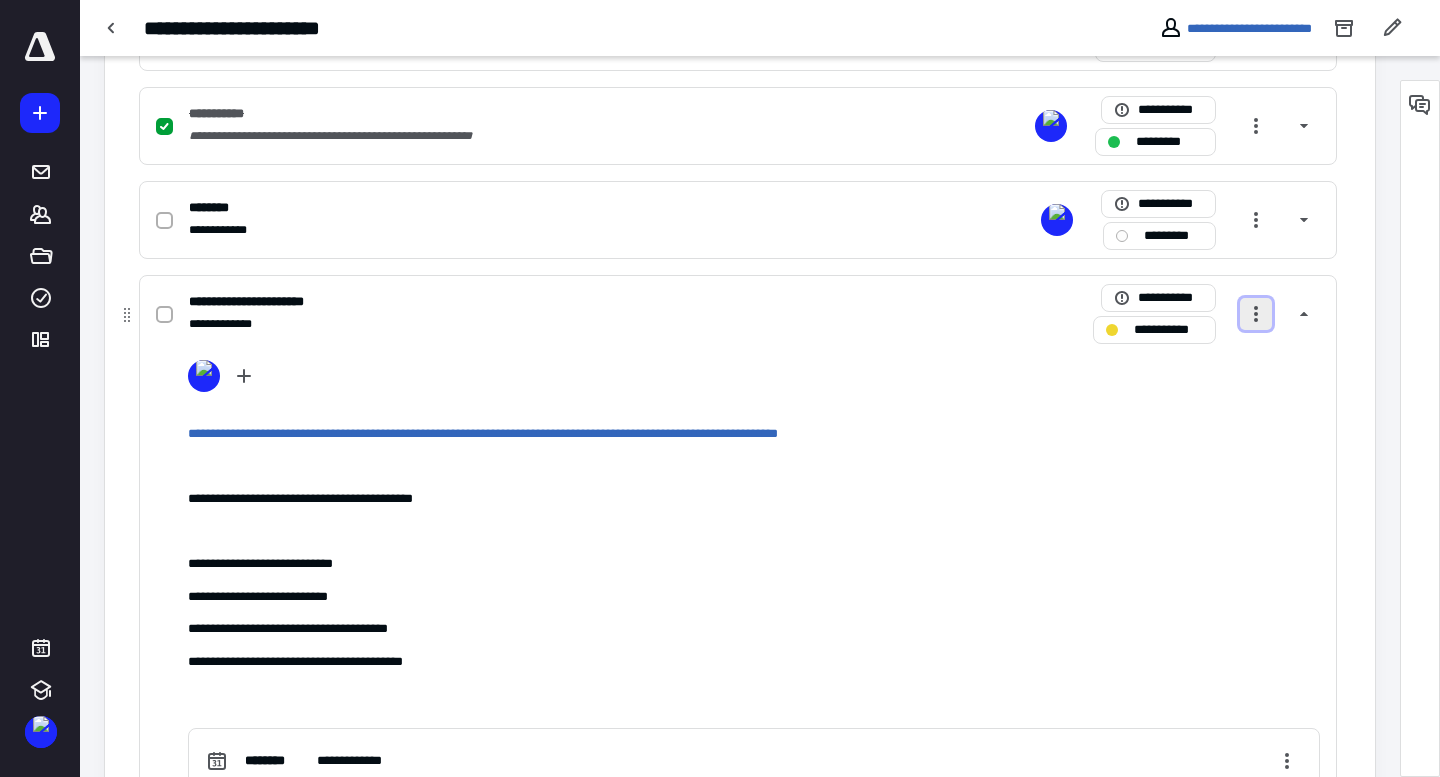 click at bounding box center (1256, 314) 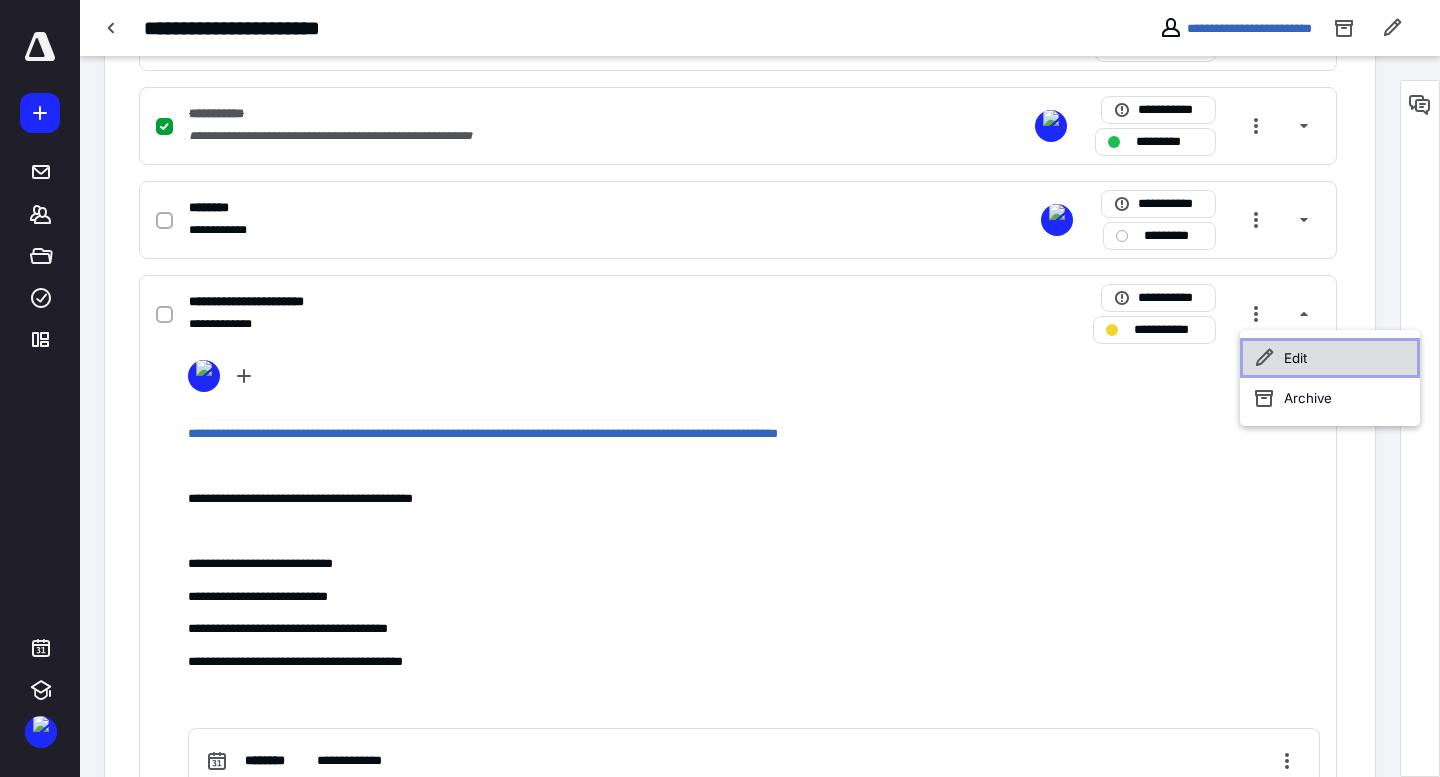 click on "Edit" at bounding box center (1330, 358) 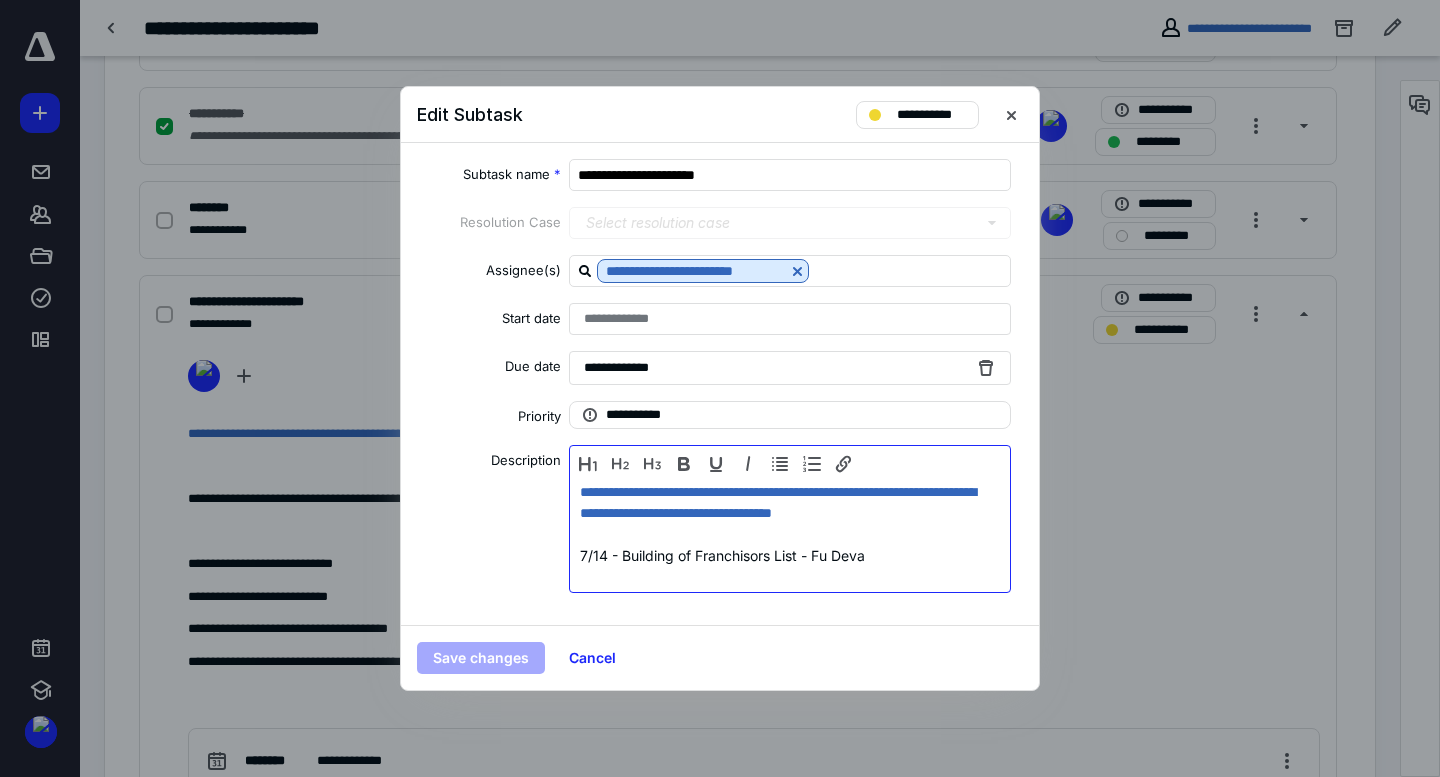 click at bounding box center (790, 534) 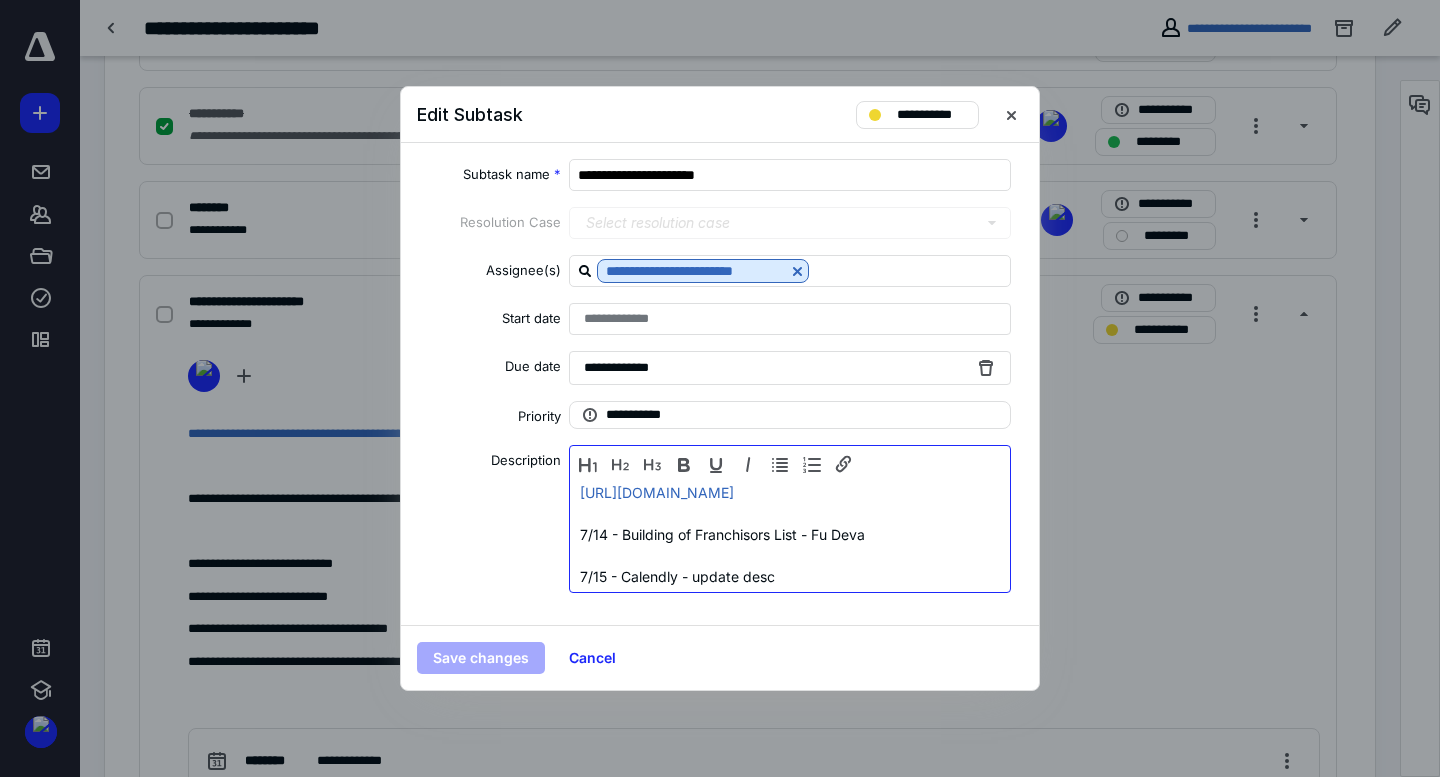 scroll, scrollTop: 127, scrollLeft: 0, axis: vertical 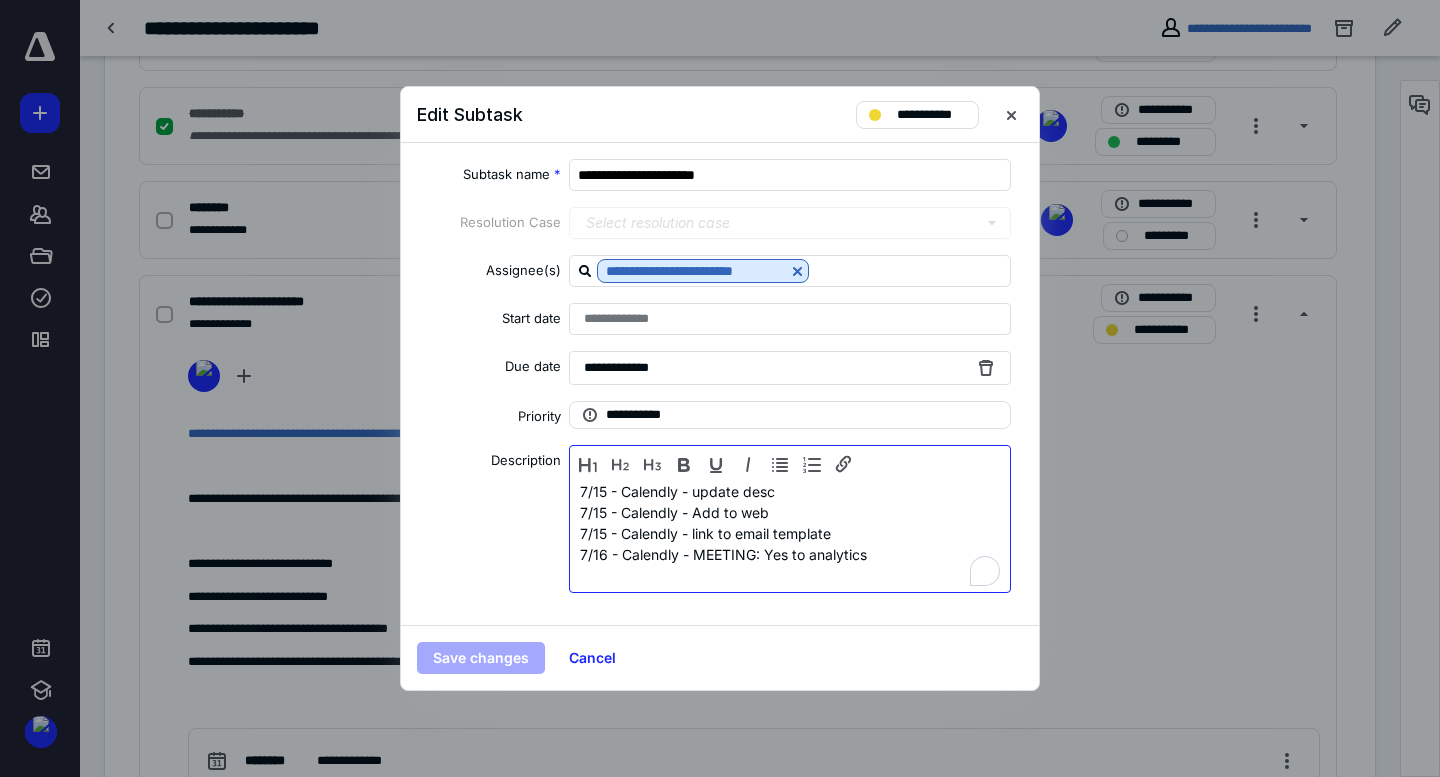 type 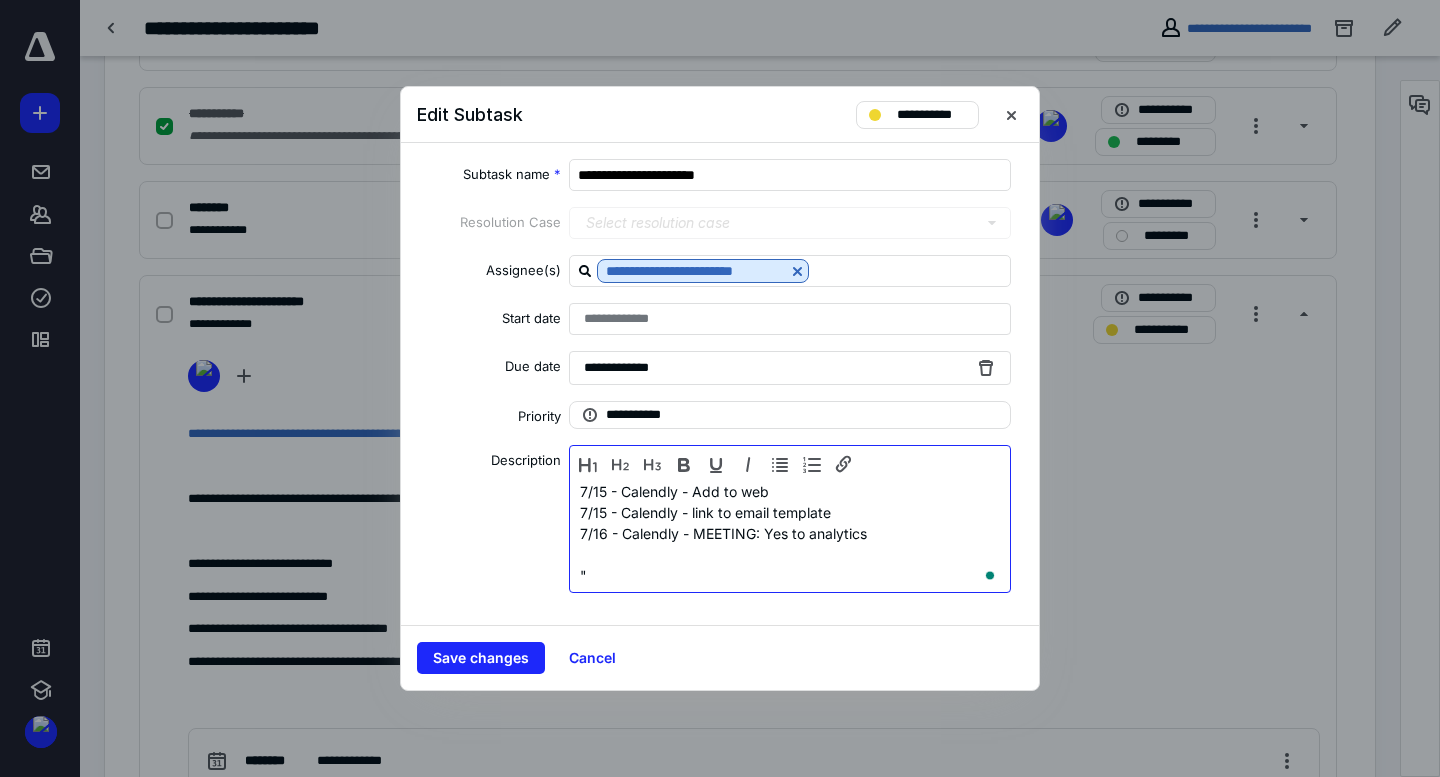 scroll, scrollTop: 146, scrollLeft: 0, axis: vertical 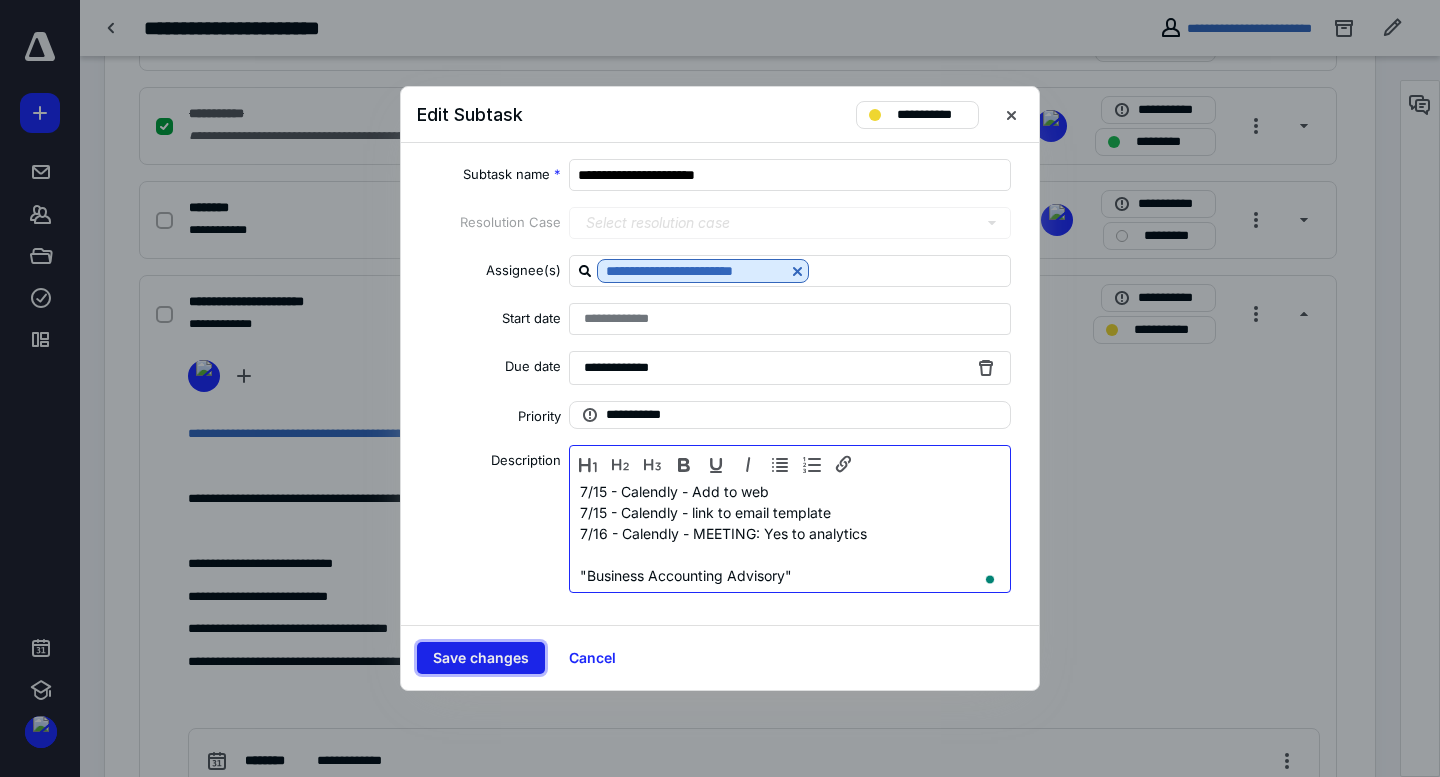 click on "Save changes" at bounding box center [481, 658] 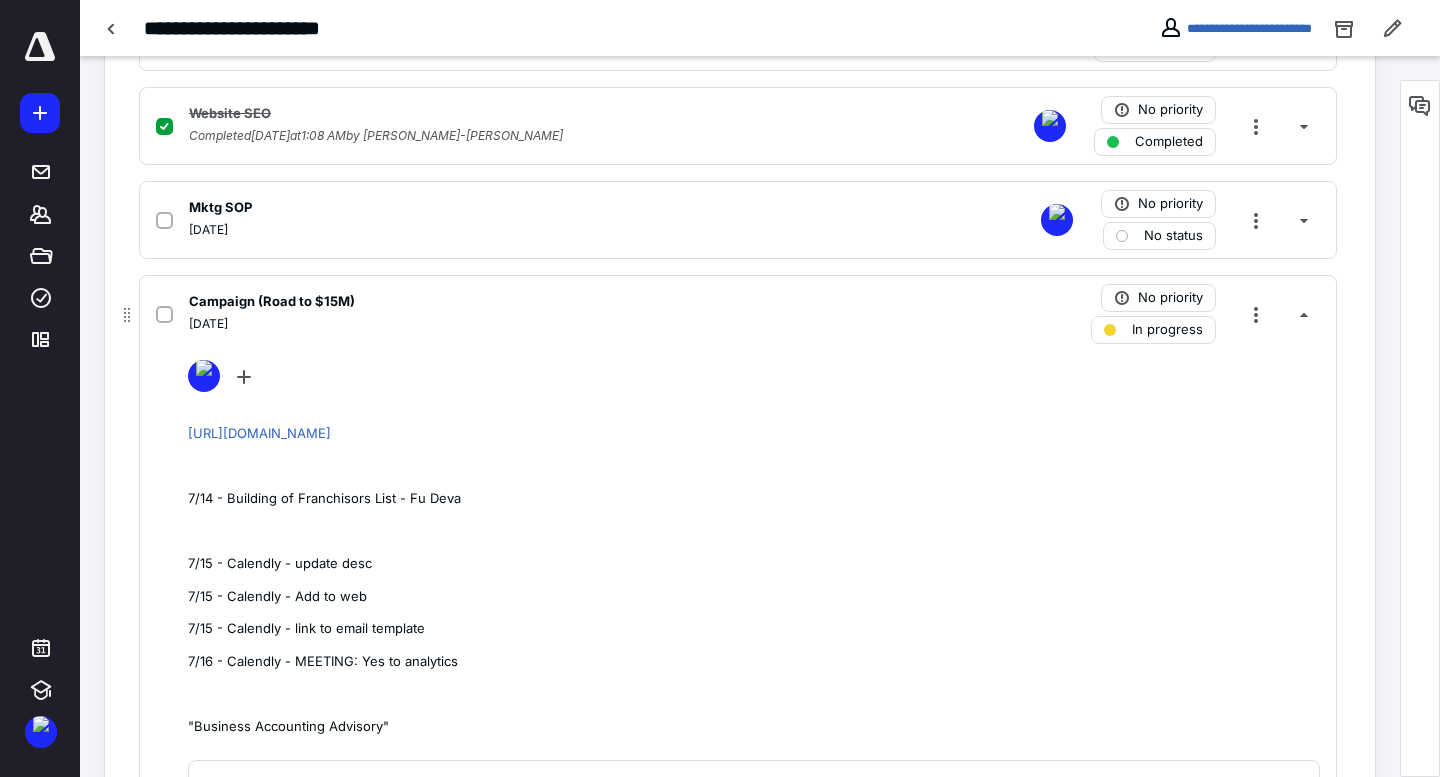 click on "[DATE]" at bounding box center (475, 324) 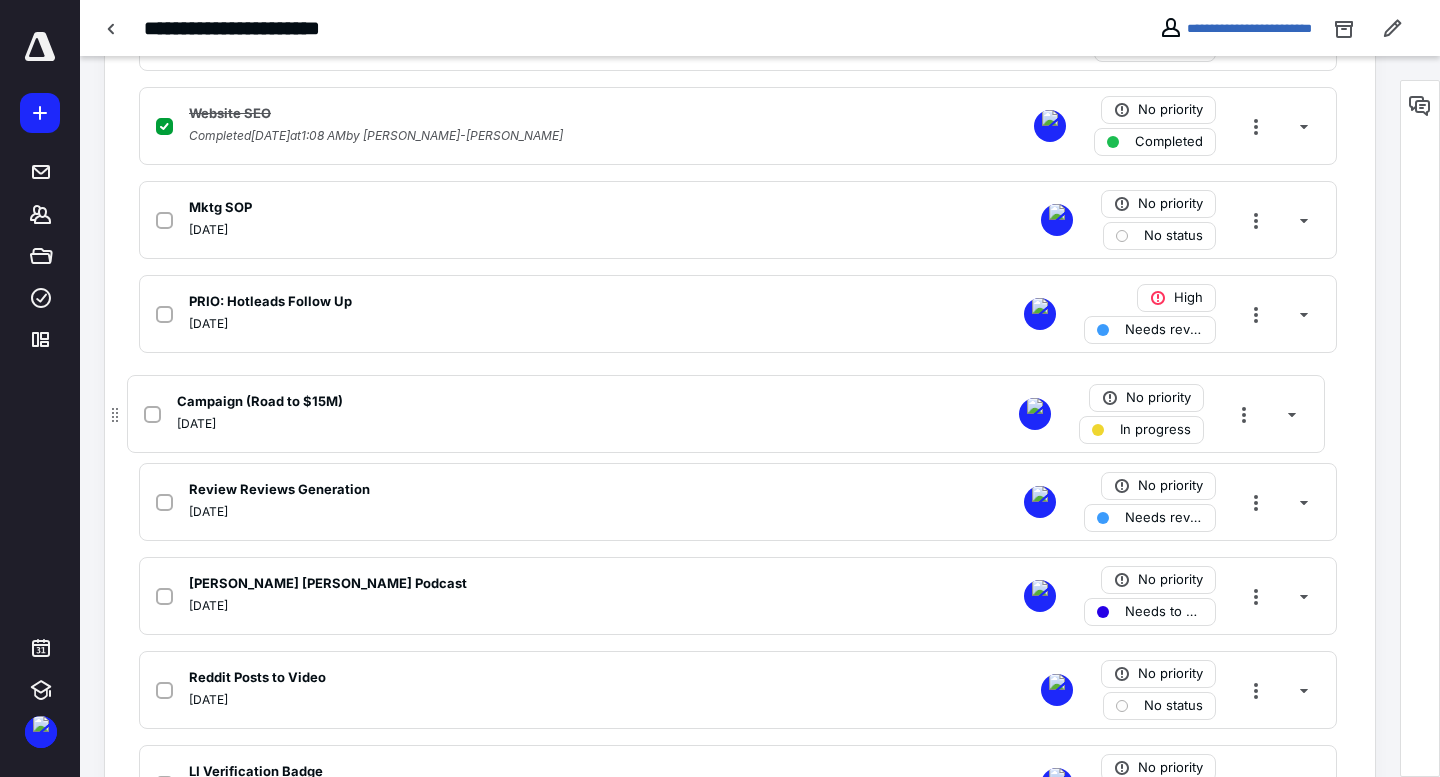 drag, startPoint x: 124, startPoint y: 313, endPoint x: 110, endPoint y: 426, distance: 113.86395 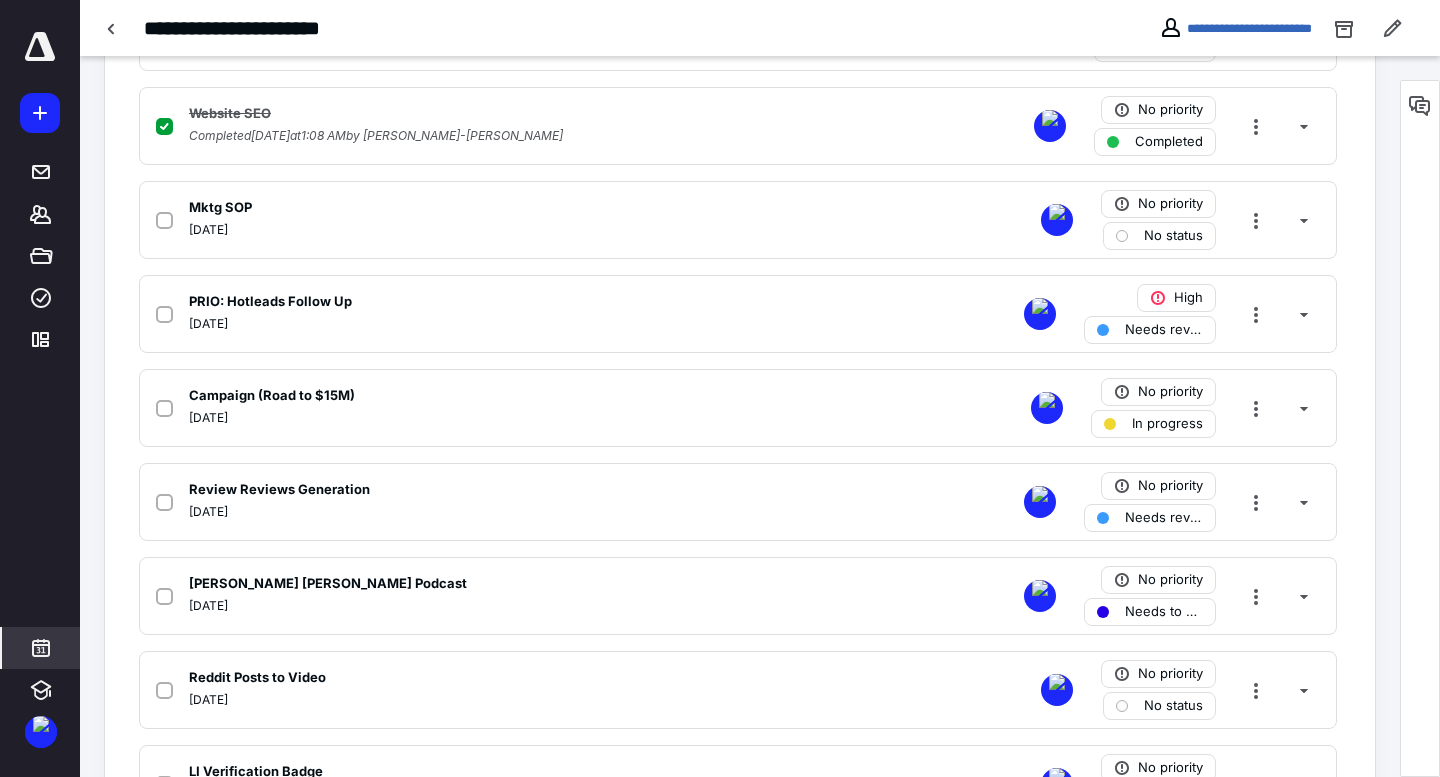 click 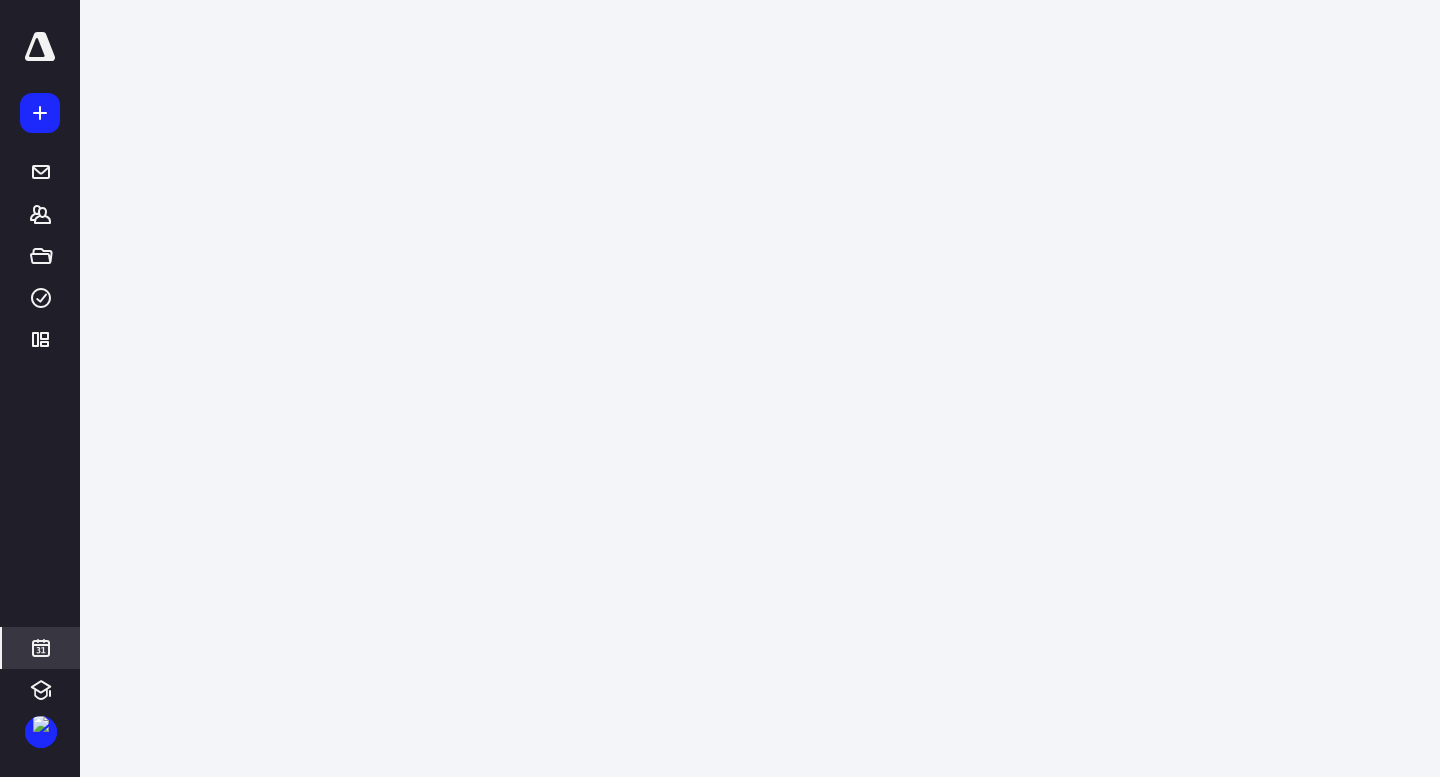 scroll, scrollTop: 385, scrollLeft: 0, axis: vertical 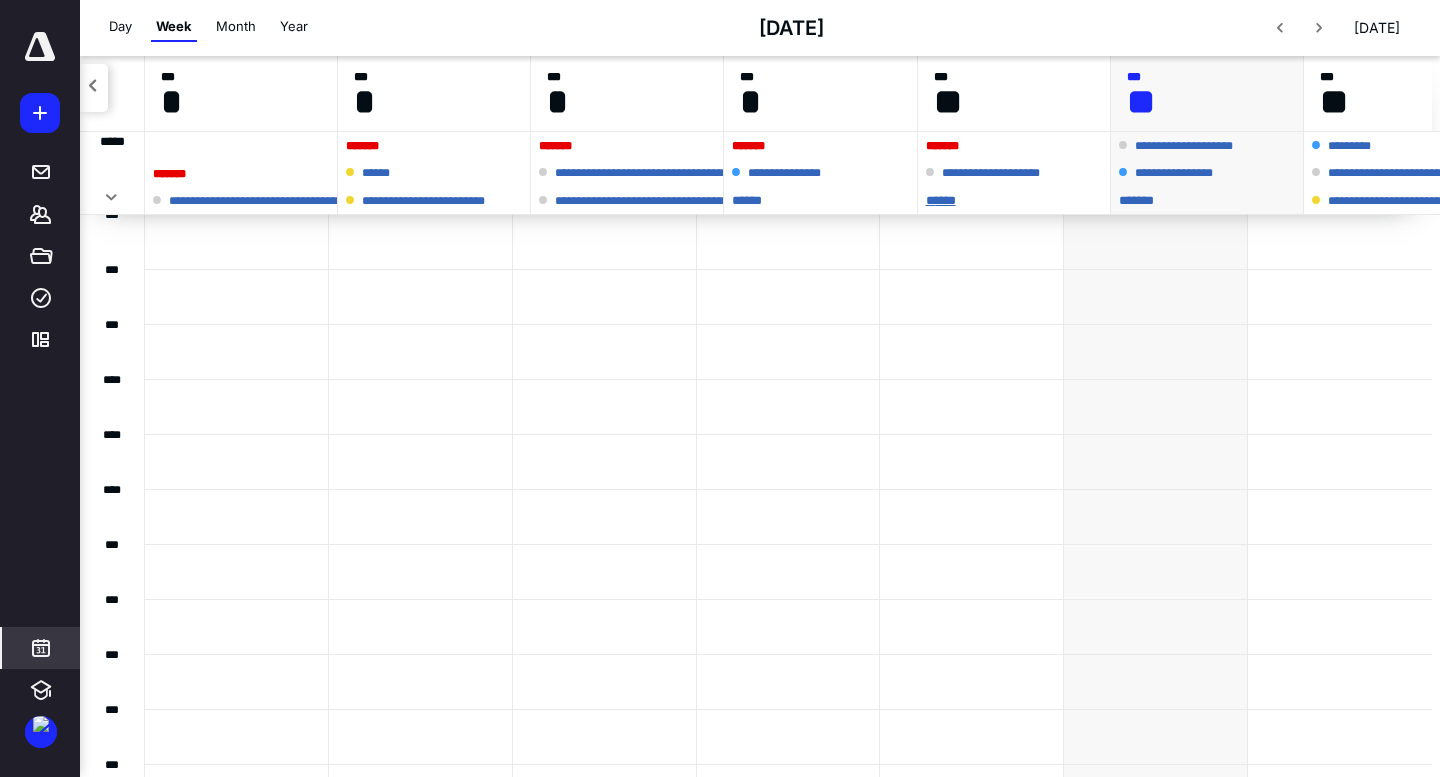 click on "* ****" at bounding box center [1014, 200] 